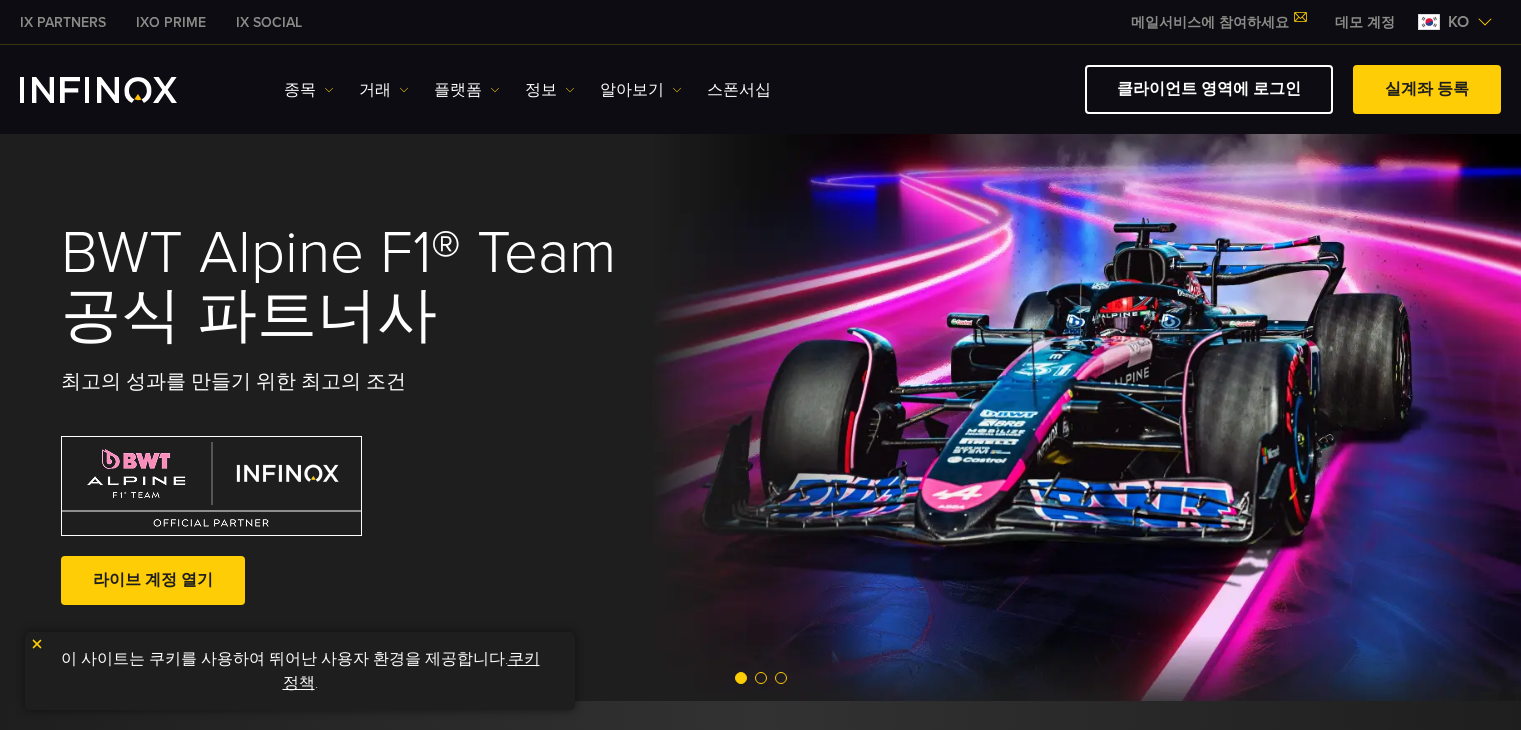 scroll, scrollTop: 0, scrollLeft: 0, axis: both 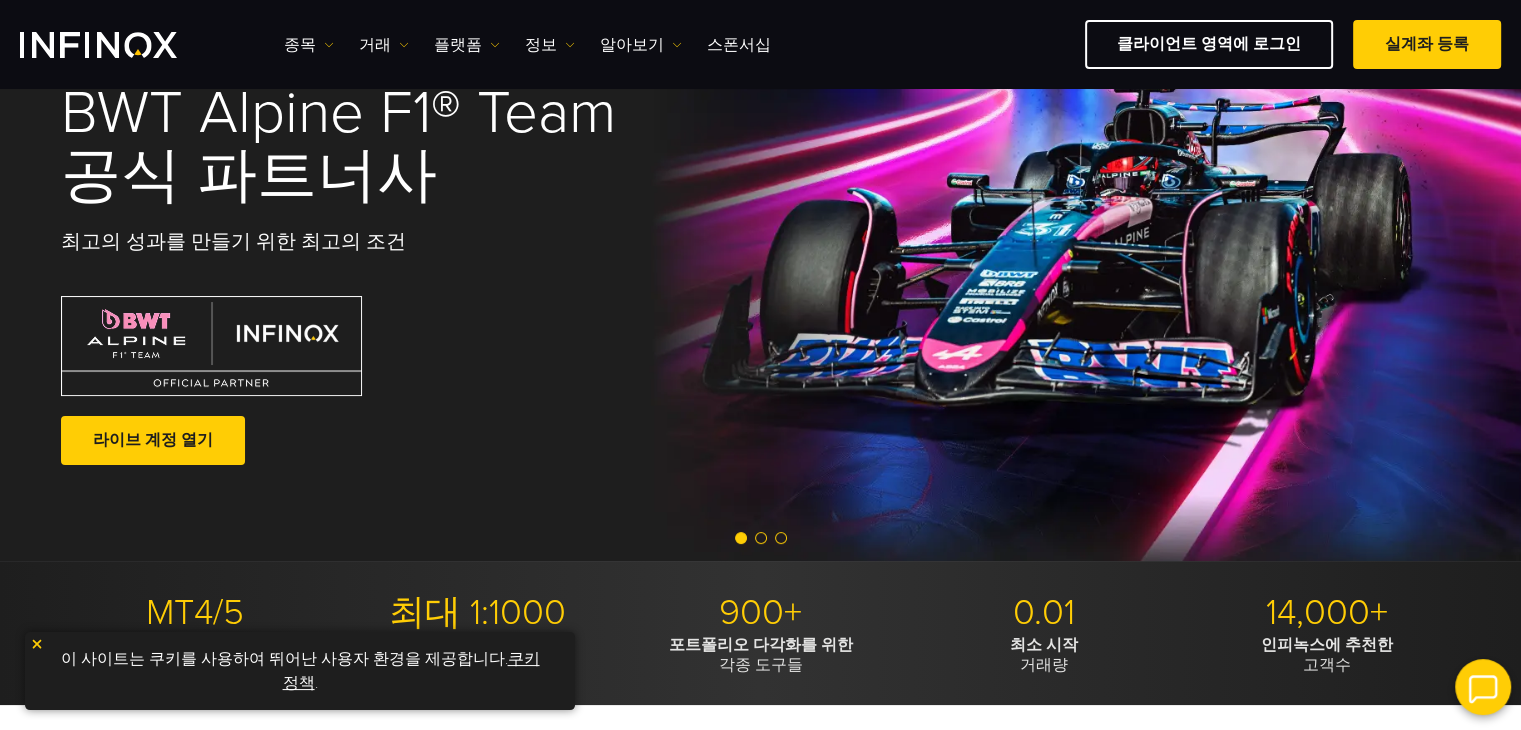 click on "쿠키 정책" at bounding box center (411, 671) 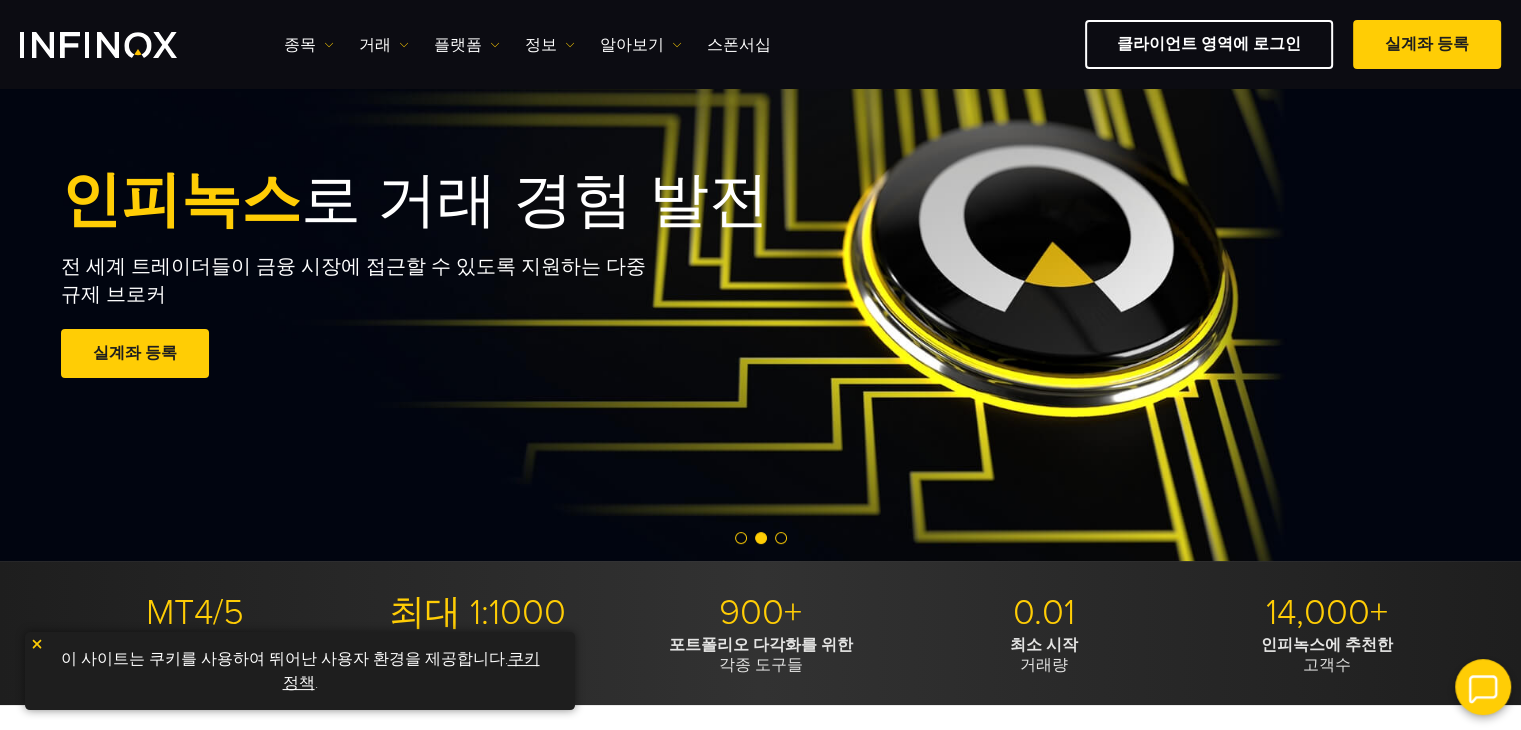 scroll, scrollTop: 0, scrollLeft: 0, axis: both 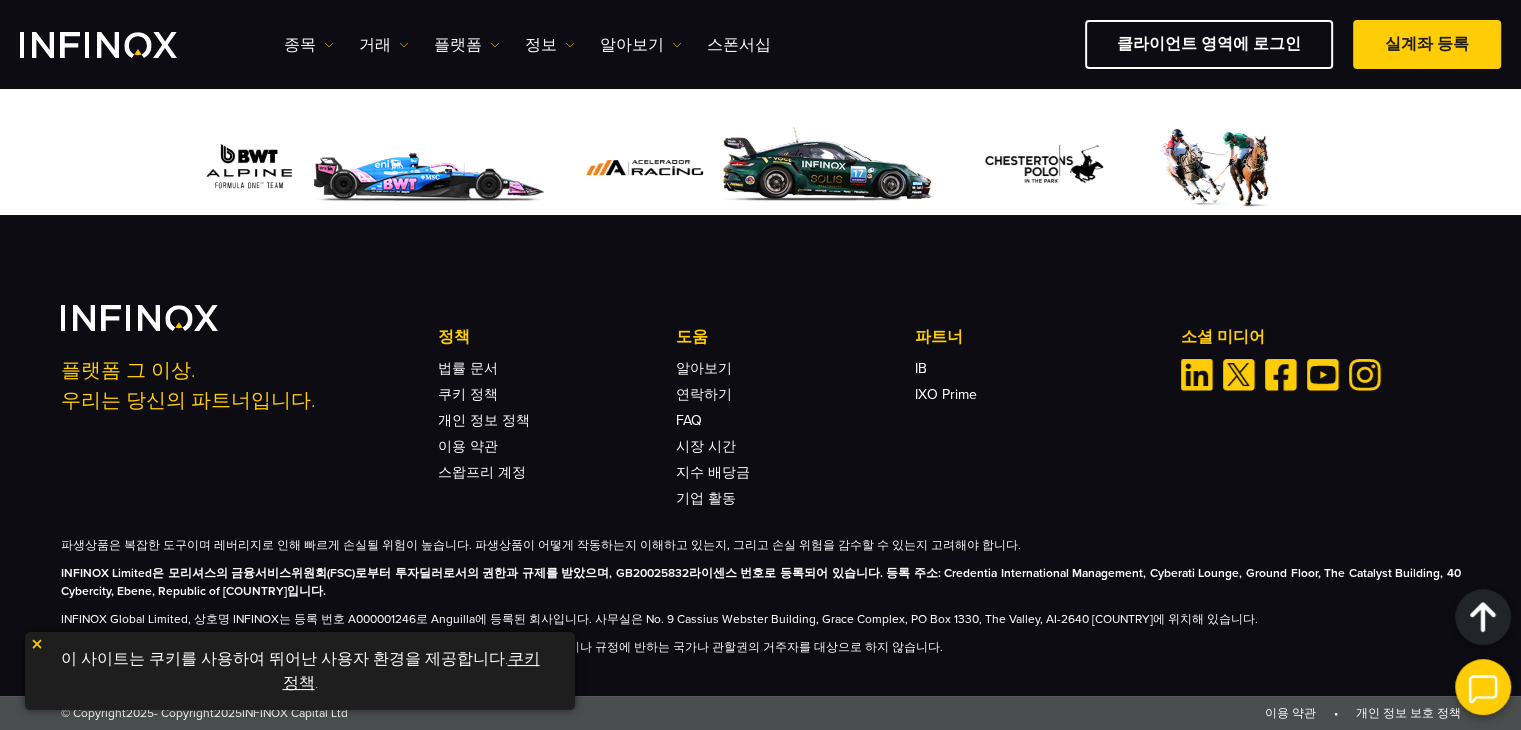 click at bounding box center [37, 644] 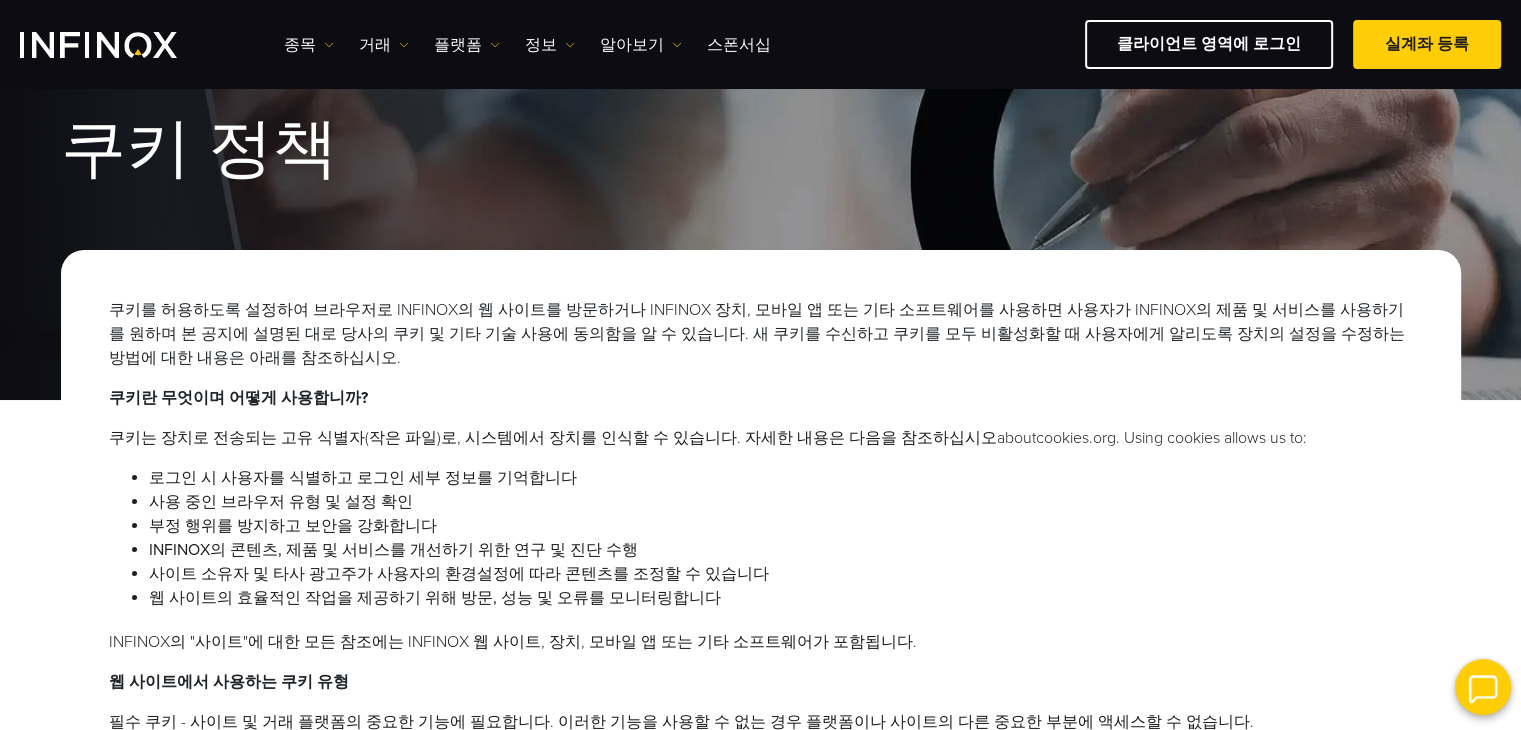 scroll, scrollTop: 0, scrollLeft: 0, axis: both 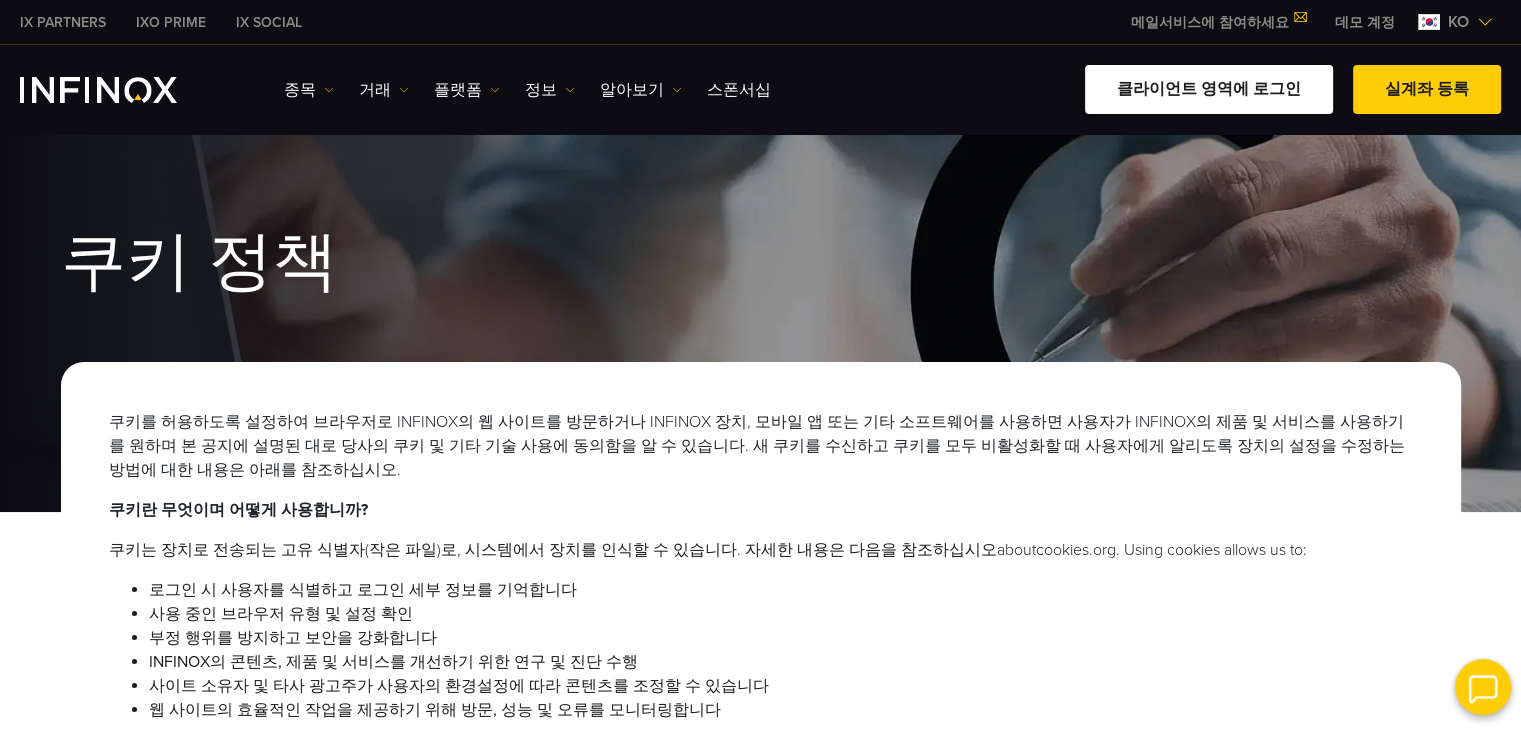 click on "클라이언트 영역에 로그인" at bounding box center [1209, 89] 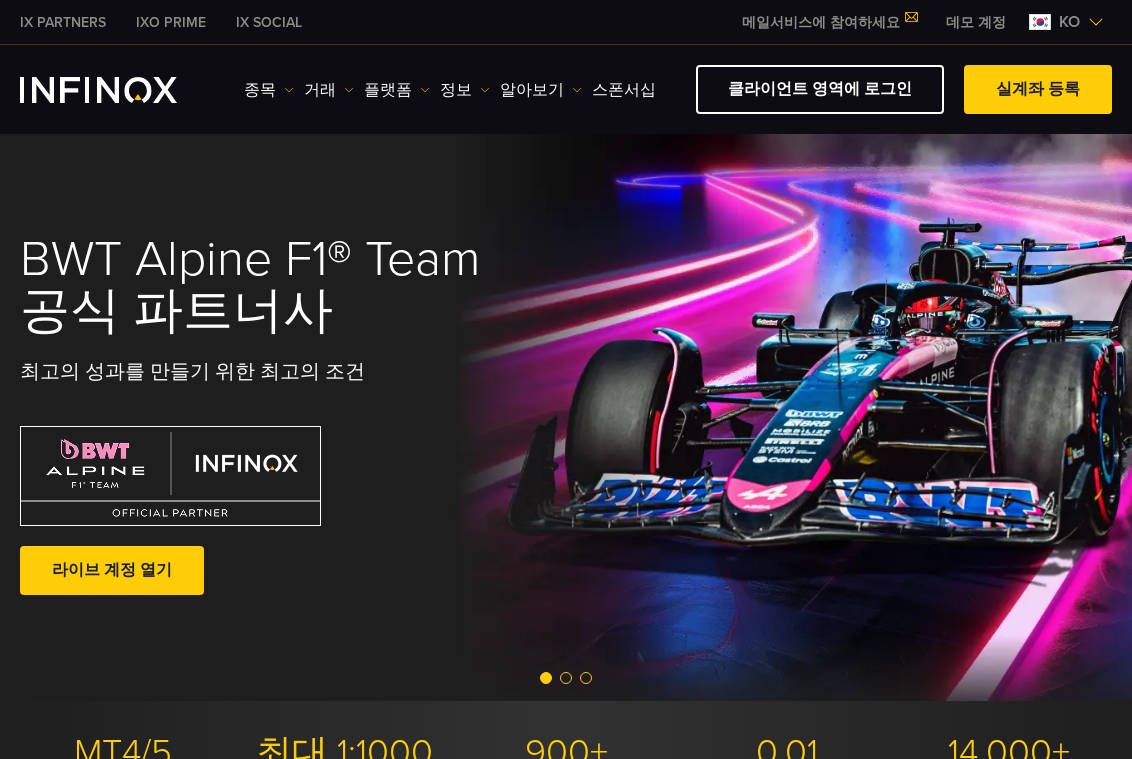 scroll, scrollTop: 0, scrollLeft: 0, axis: both 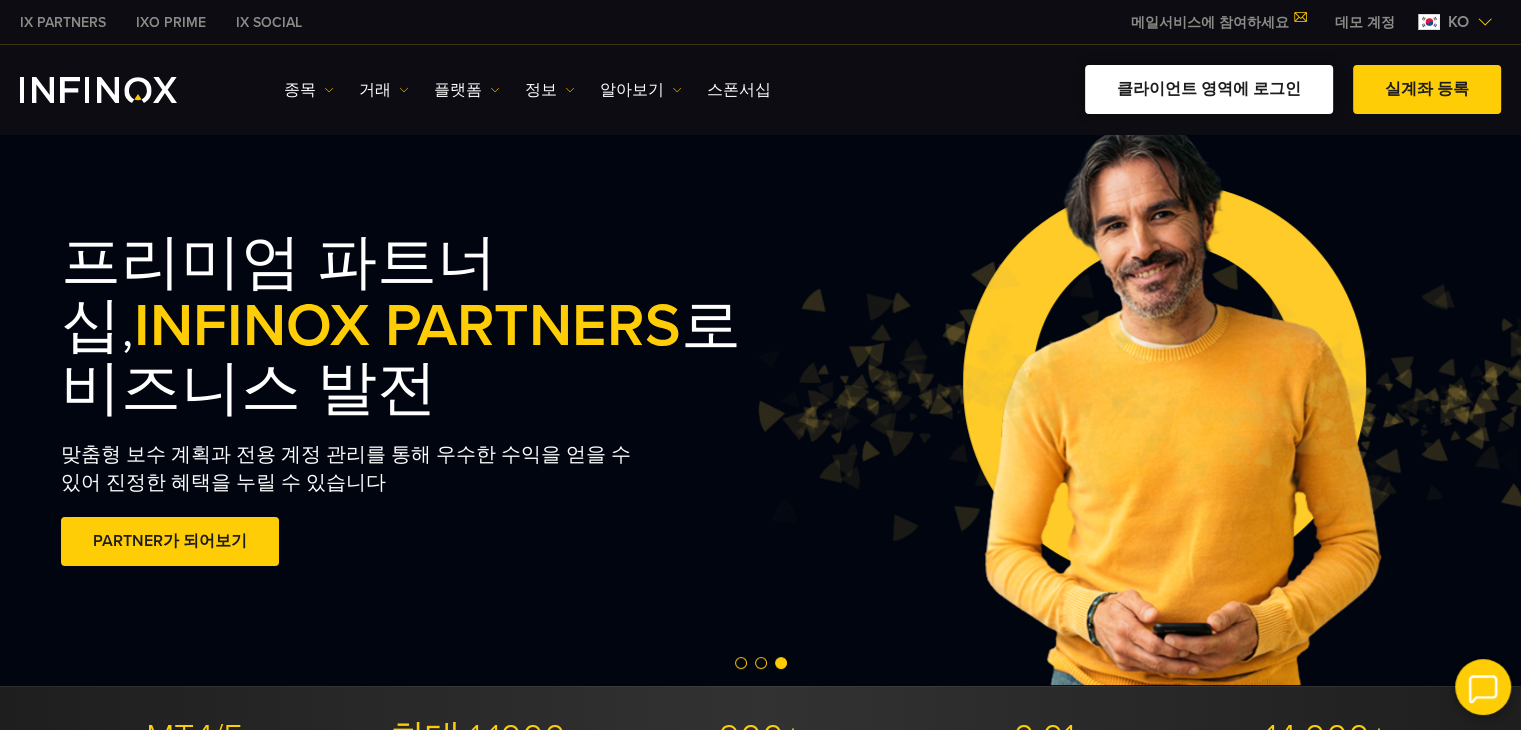 click on "클라이언트 영역에 로그인" at bounding box center [1209, 89] 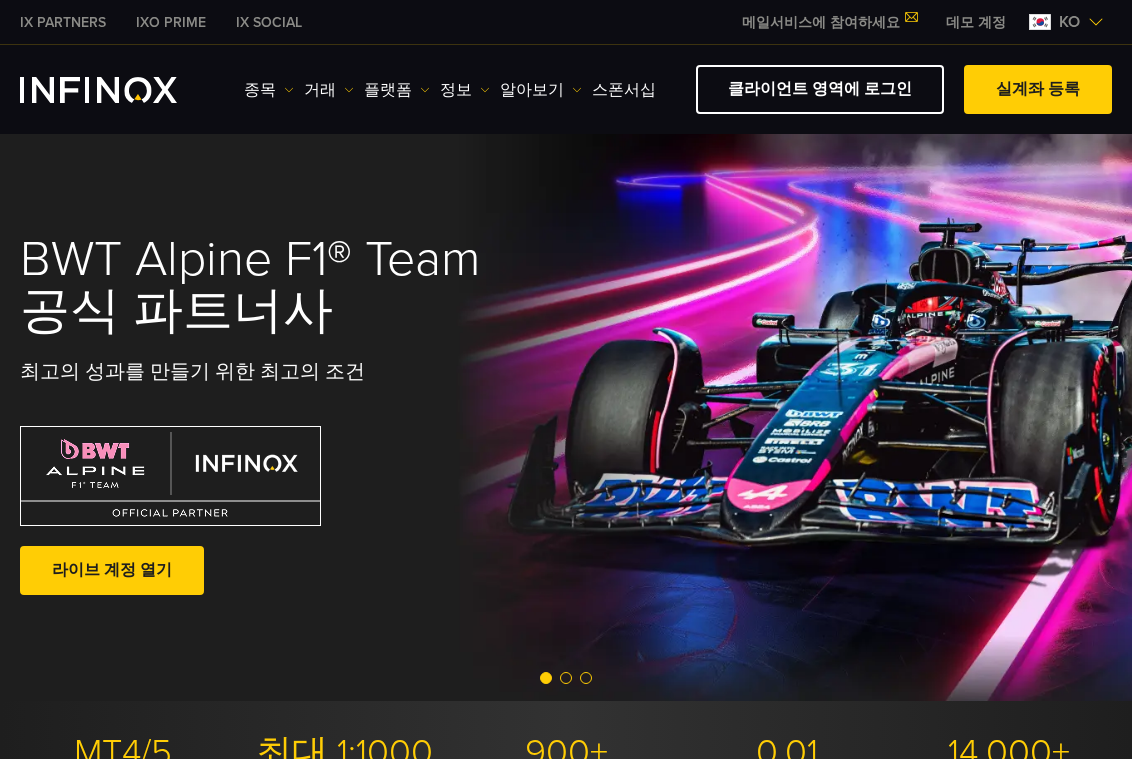 scroll, scrollTop: 0, scrollLeft: 0, axis: both 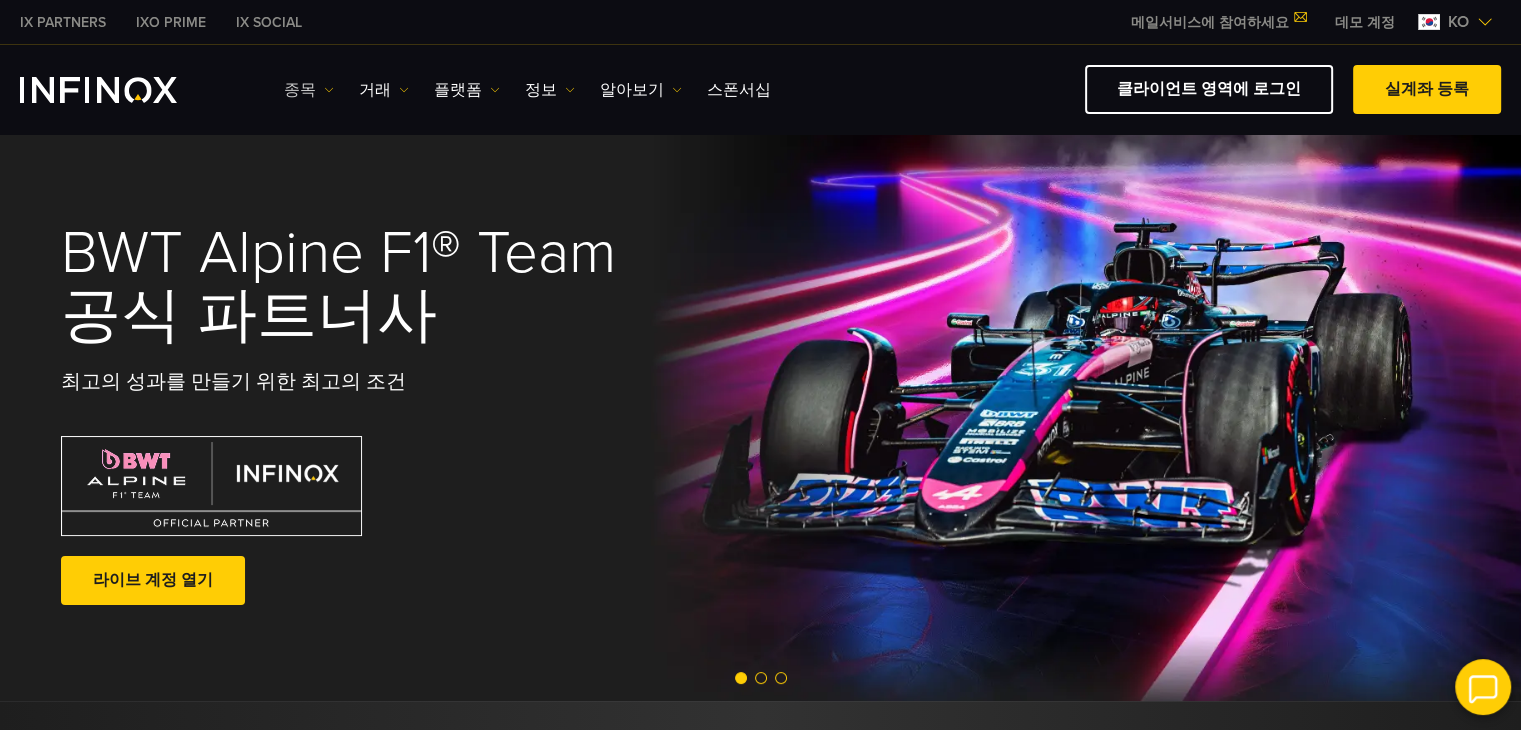 click at bounding box center [329, 90] 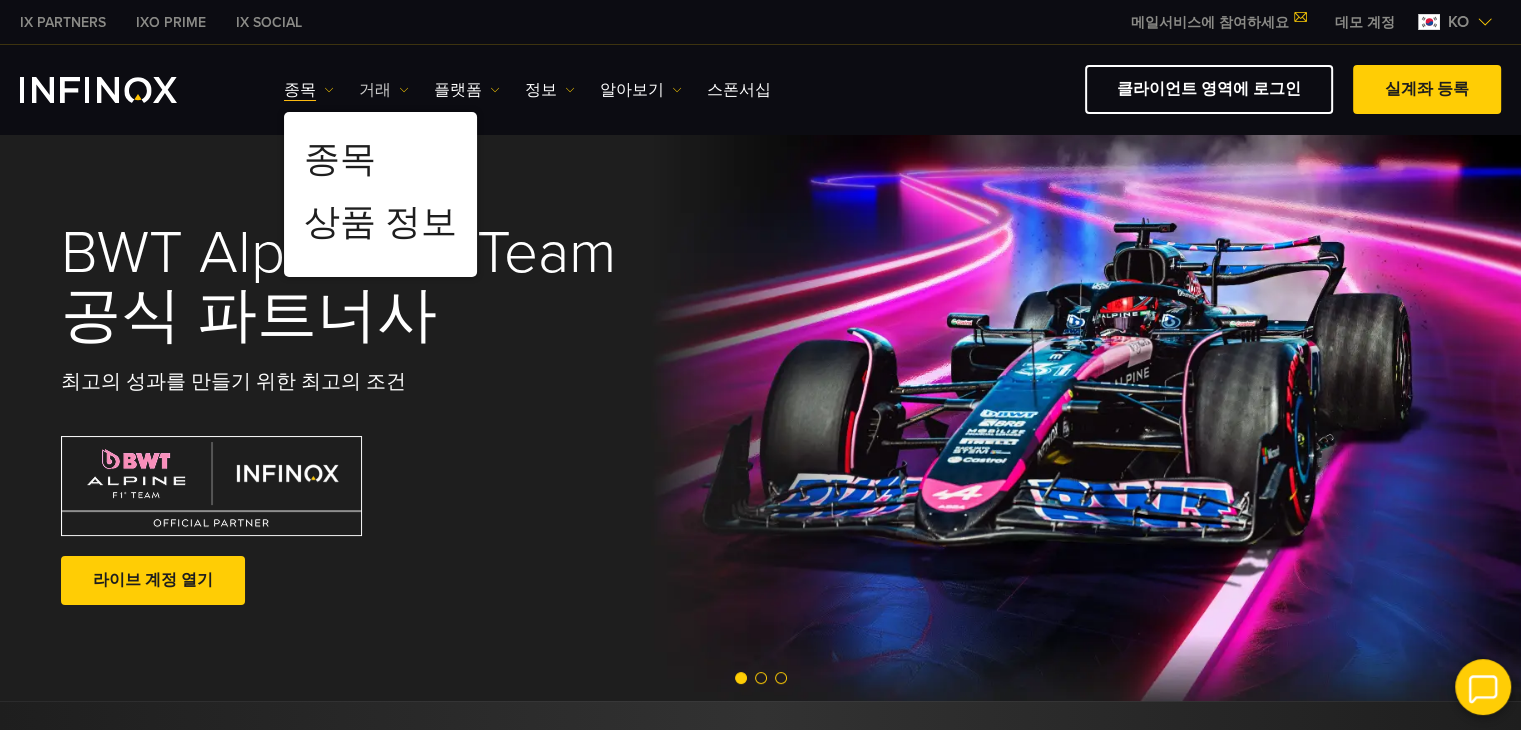 click at bounding box center [329, 90] 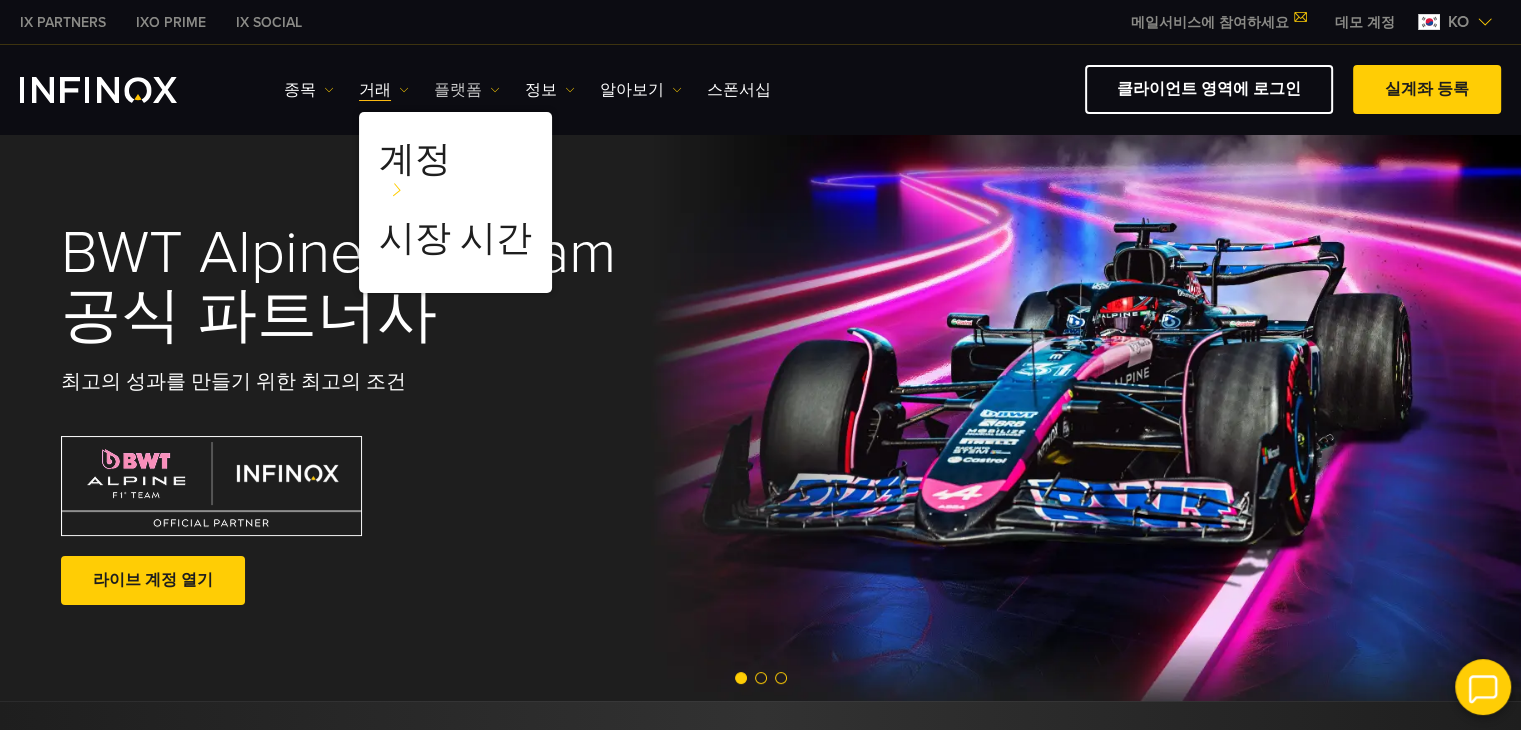 click at bounding box center [329, 90] 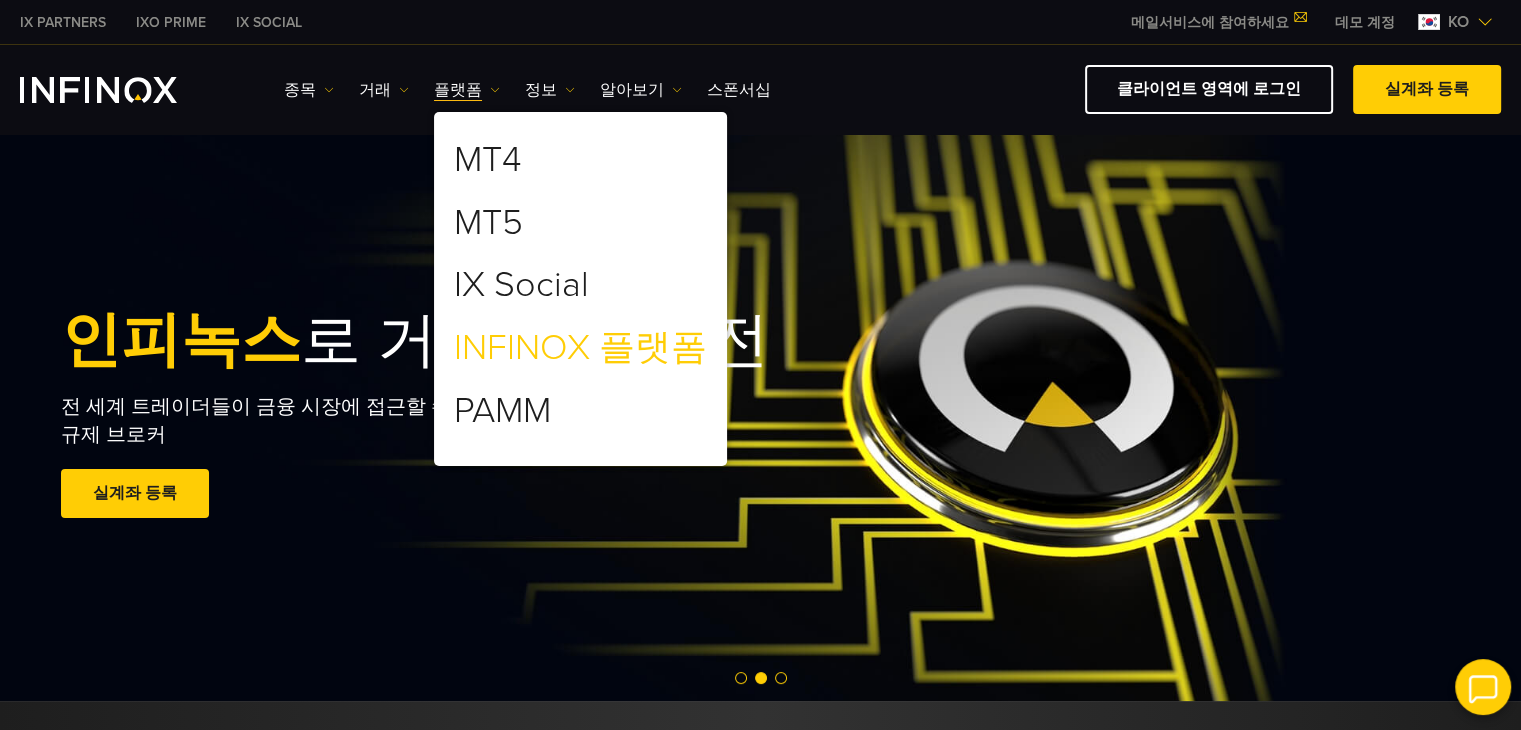 click on "INFINOX 플랫폼" at bounding box center [580, 348] 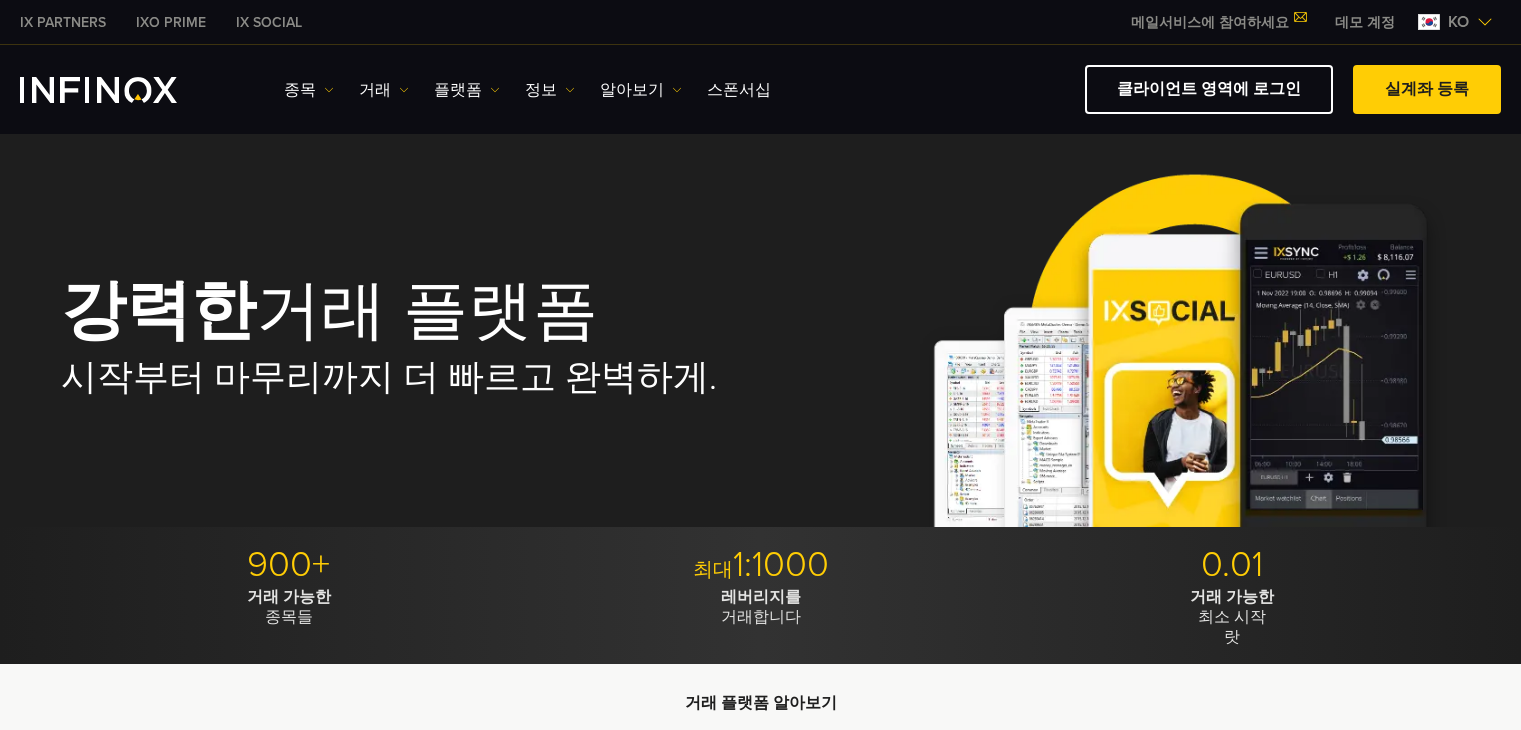 scroll, scrollTop: 0, scrollLeft: 0, axis: both 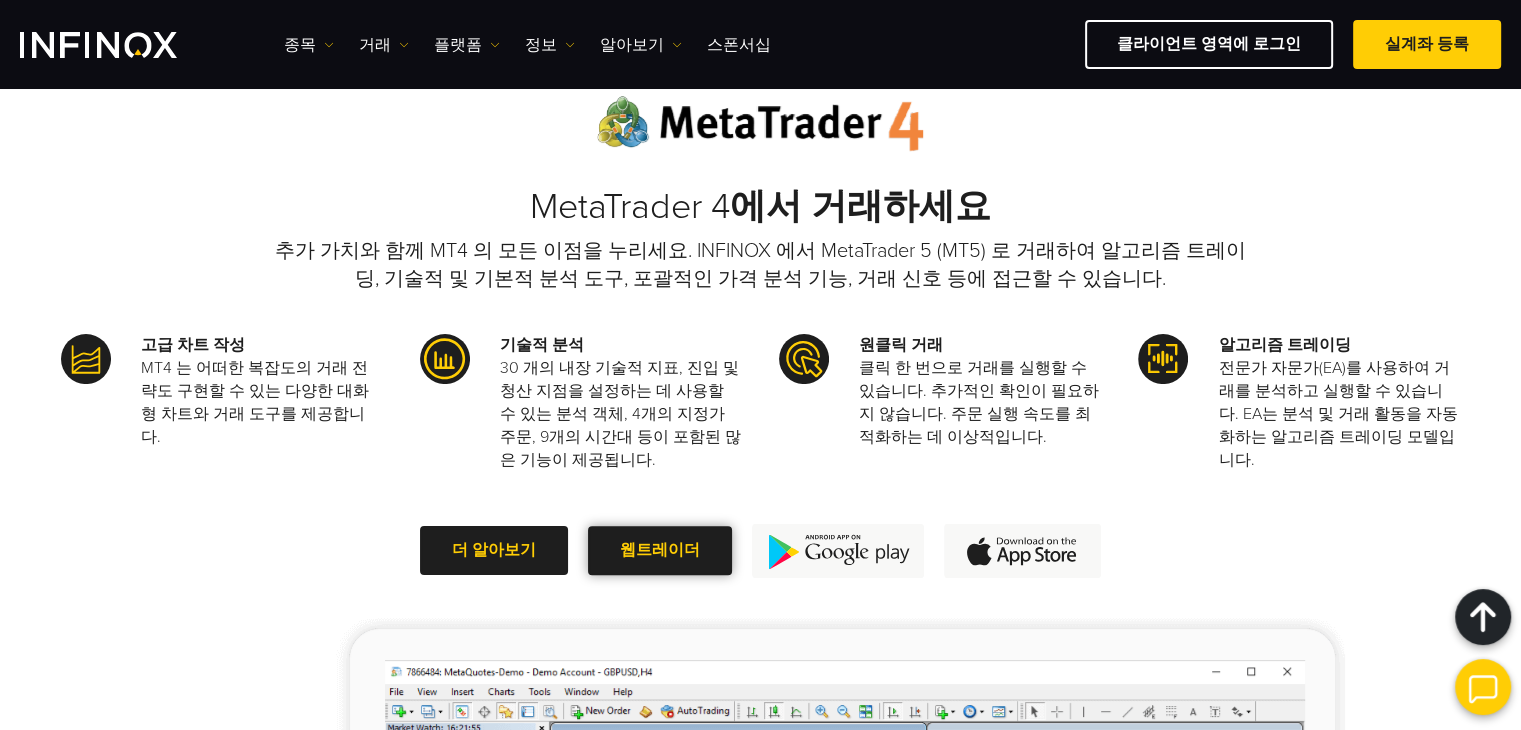 click on "웹트레이더" at bounding box center (660, 550) 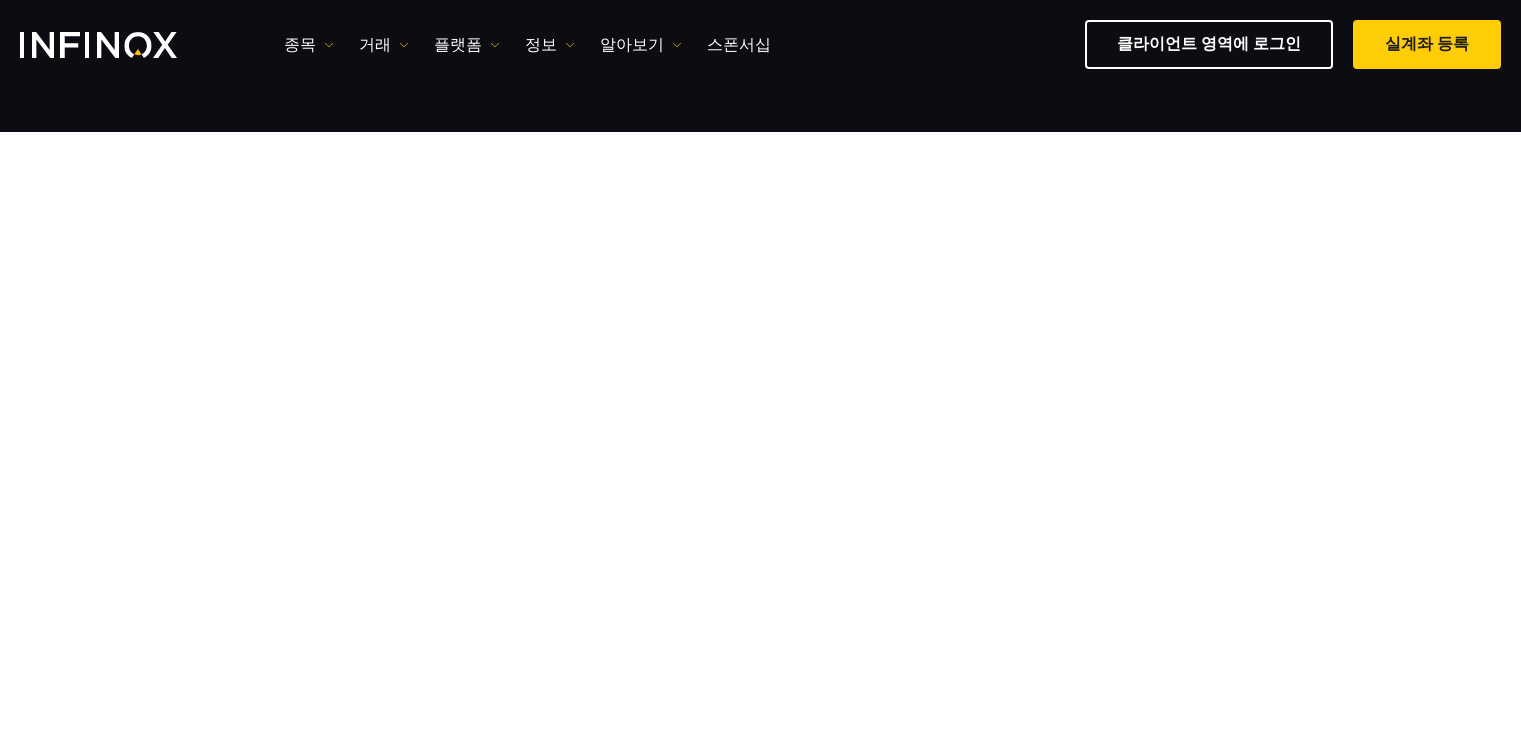 scroll, scrollTop: 100, scrollLeft: 0, axis: vertical 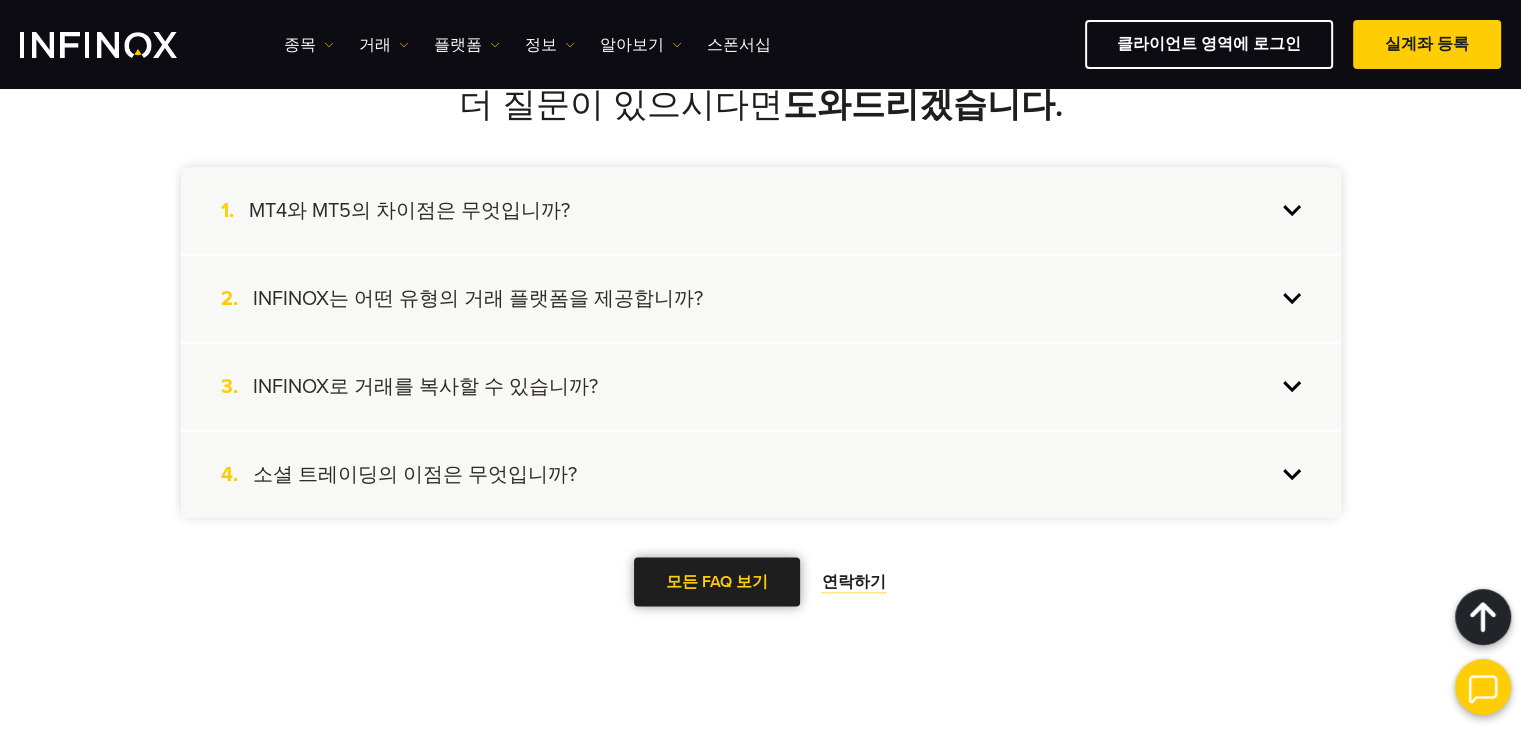 click on "모든 FAQ 보기" at bounding box center [717, 582] 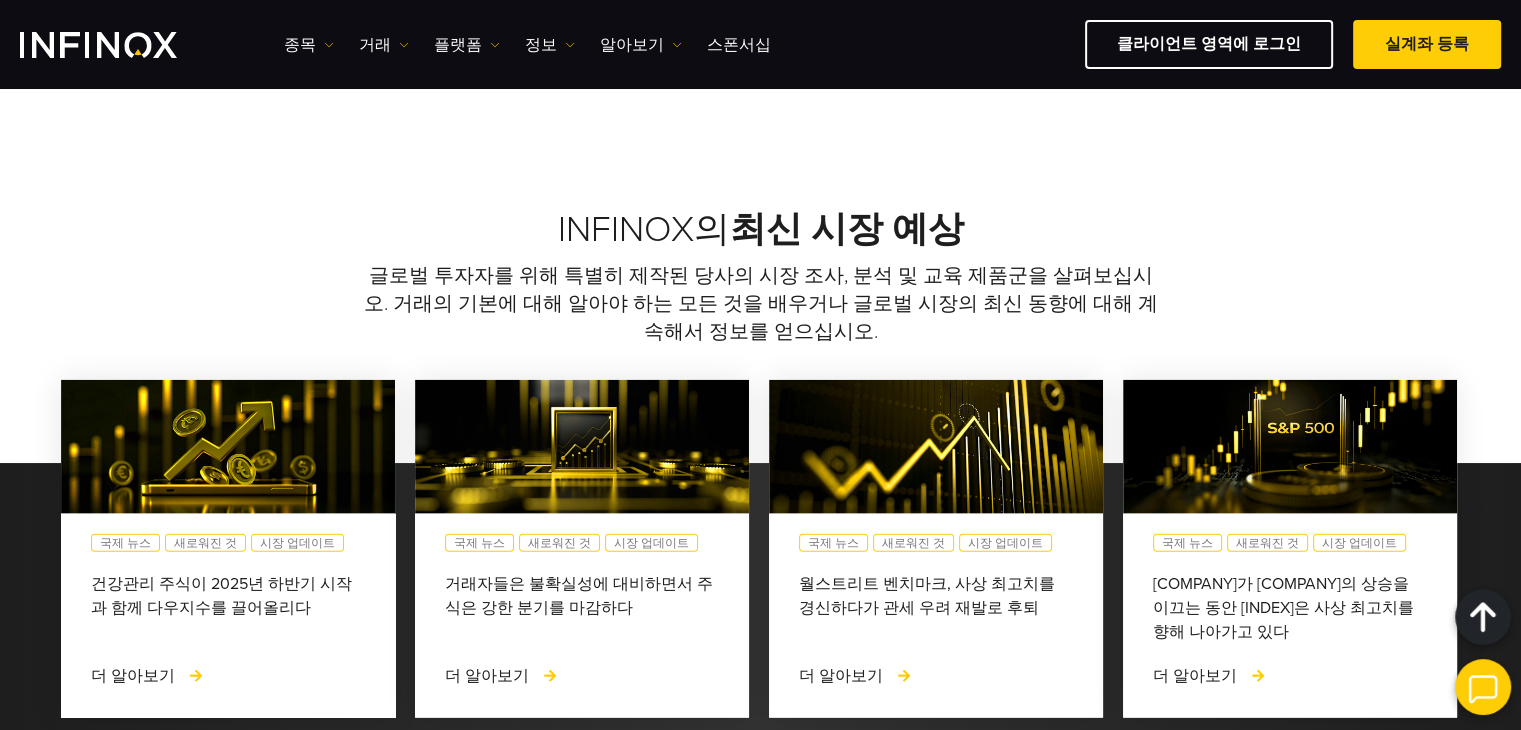 scroll, scrollTop: 4114, scrollLeft: 0, axis: vertical 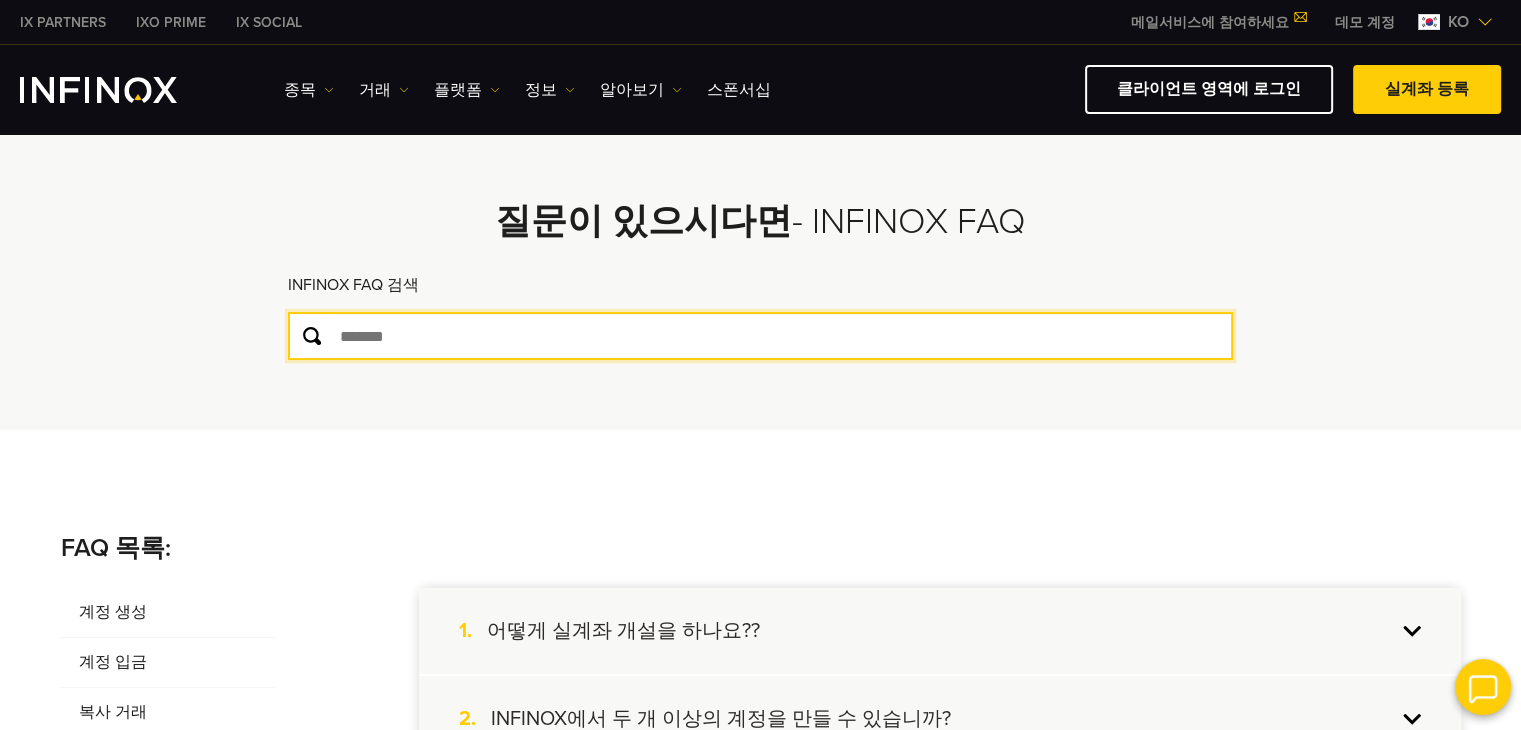 click at bounding box center (760, 336) 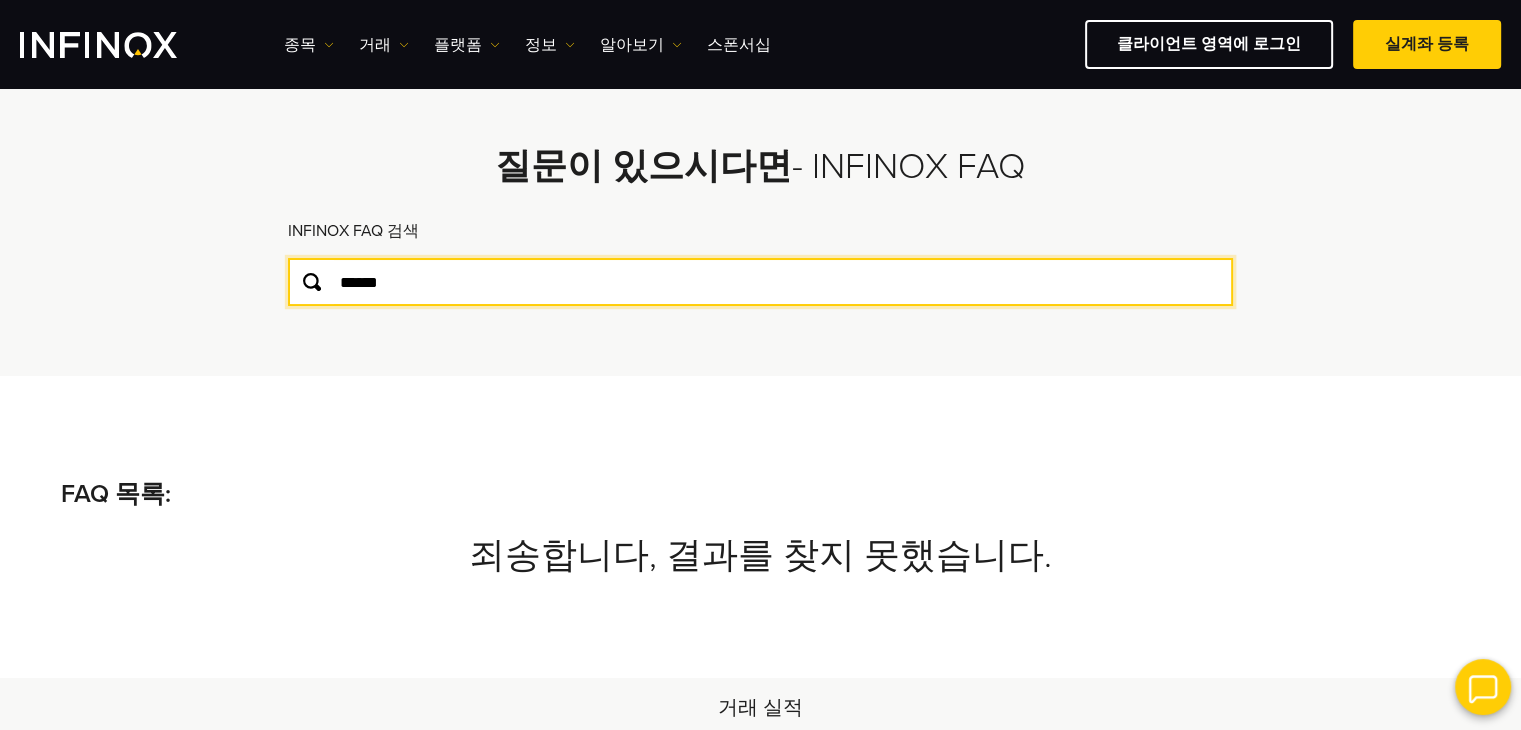 scroll, scrollTop: 100, scrollLeft: 0, axis: vertical 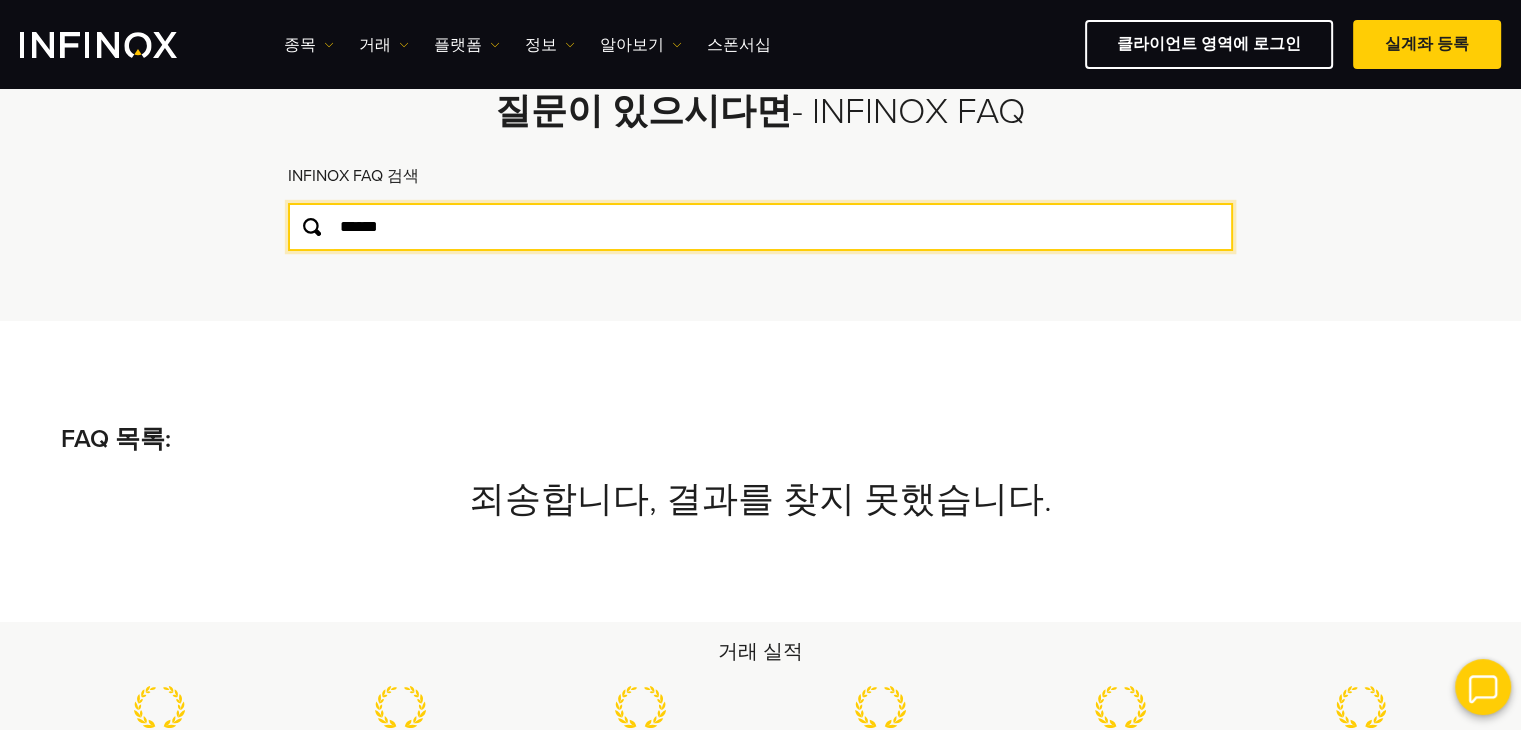 drag, startPoint x: 518, startPoint y: 233, endPoint x: 222, endPoint y: 241, distance: 296.1081 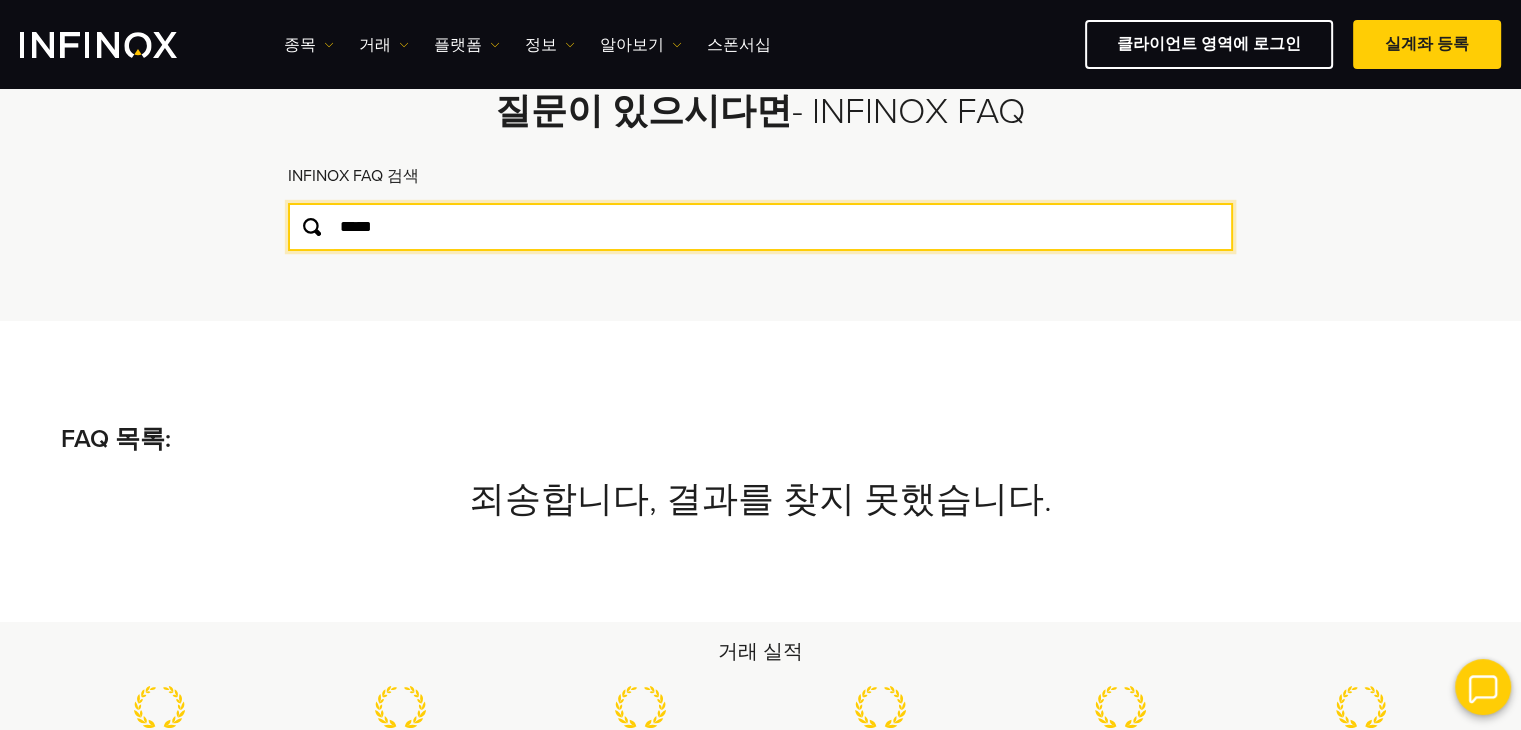 type on "*****" 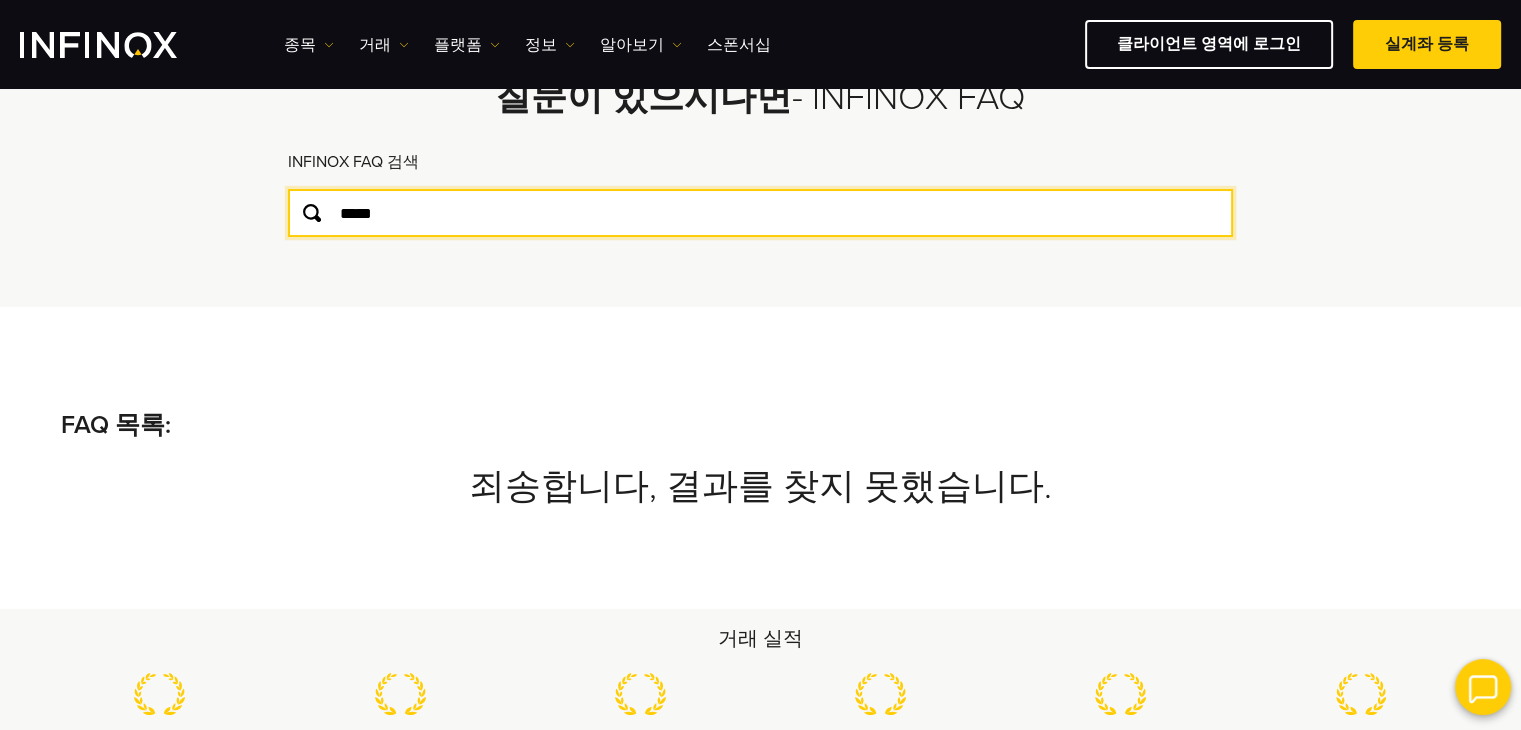 scroll, scrollTop: 0, scrollLeft: 0, axis: both 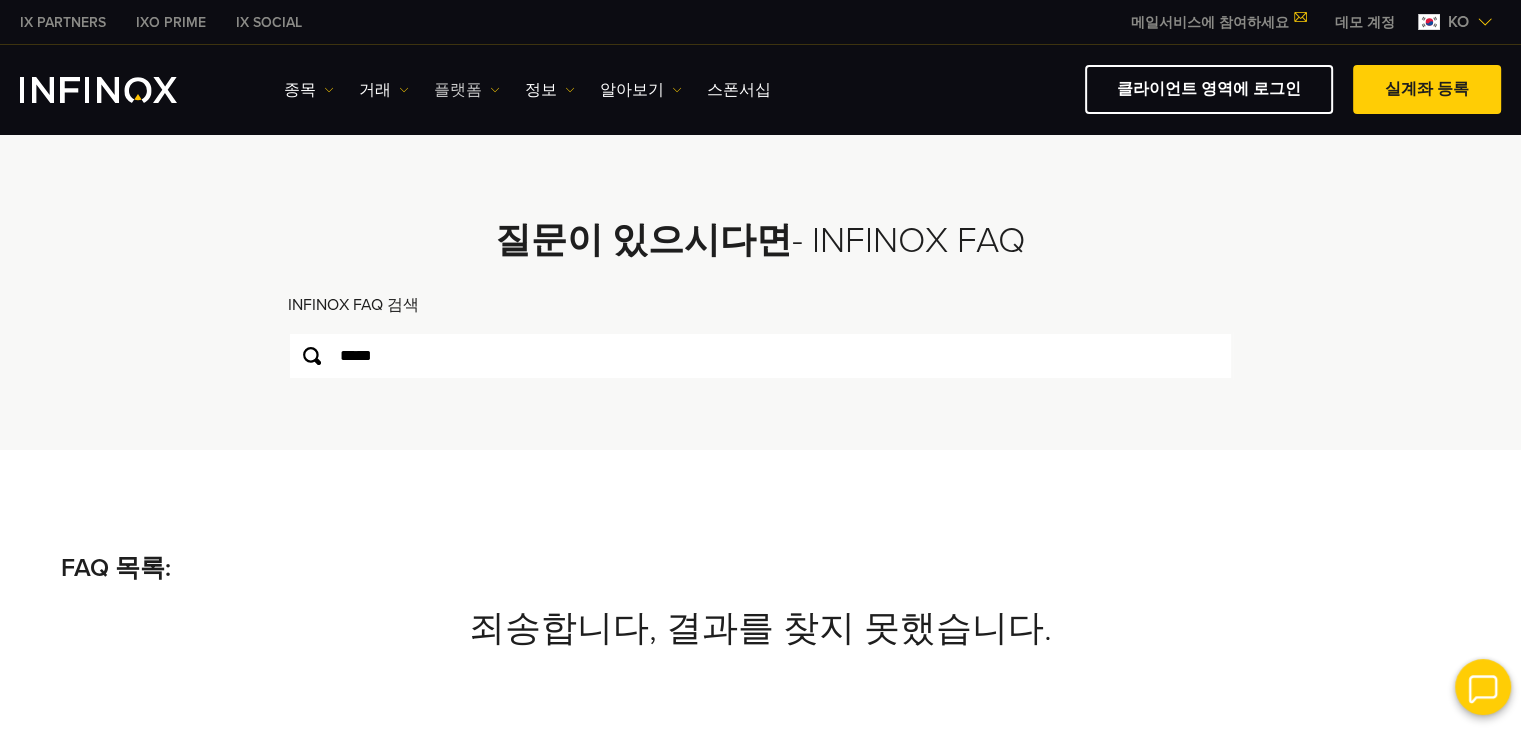 click at bounding box center [329, 90] 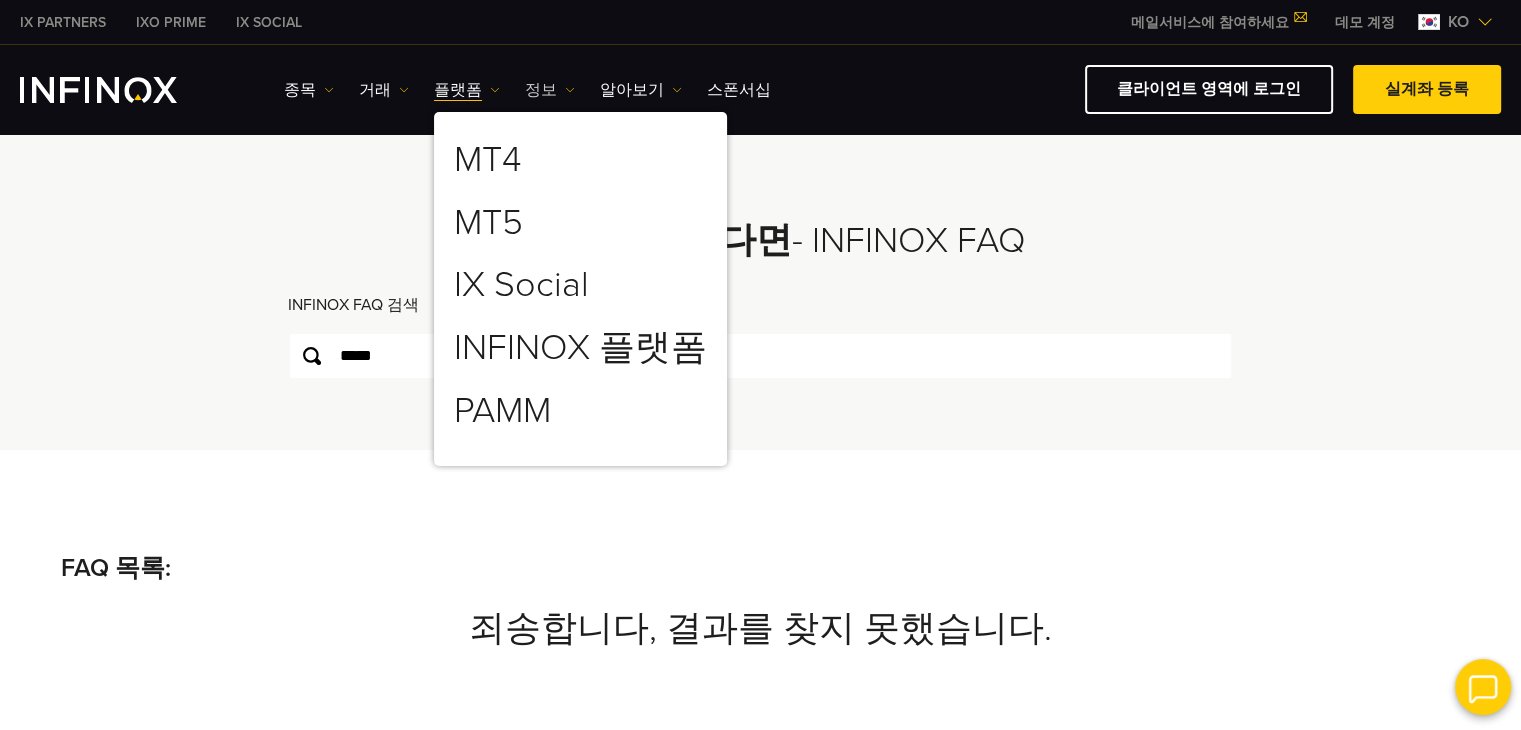 click at bounding box center [329, 90] 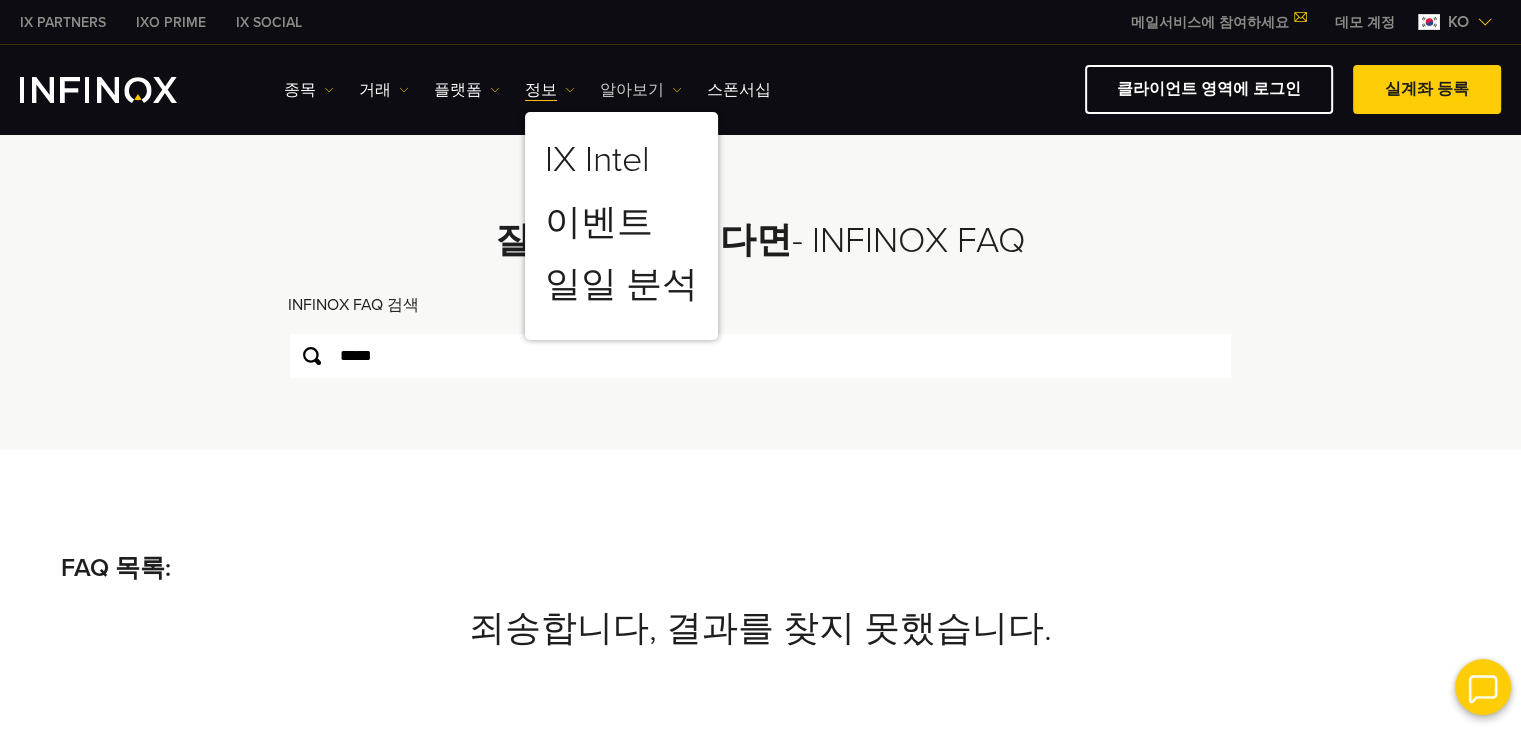 click on "알아보기" at bounding box center (309, 90) 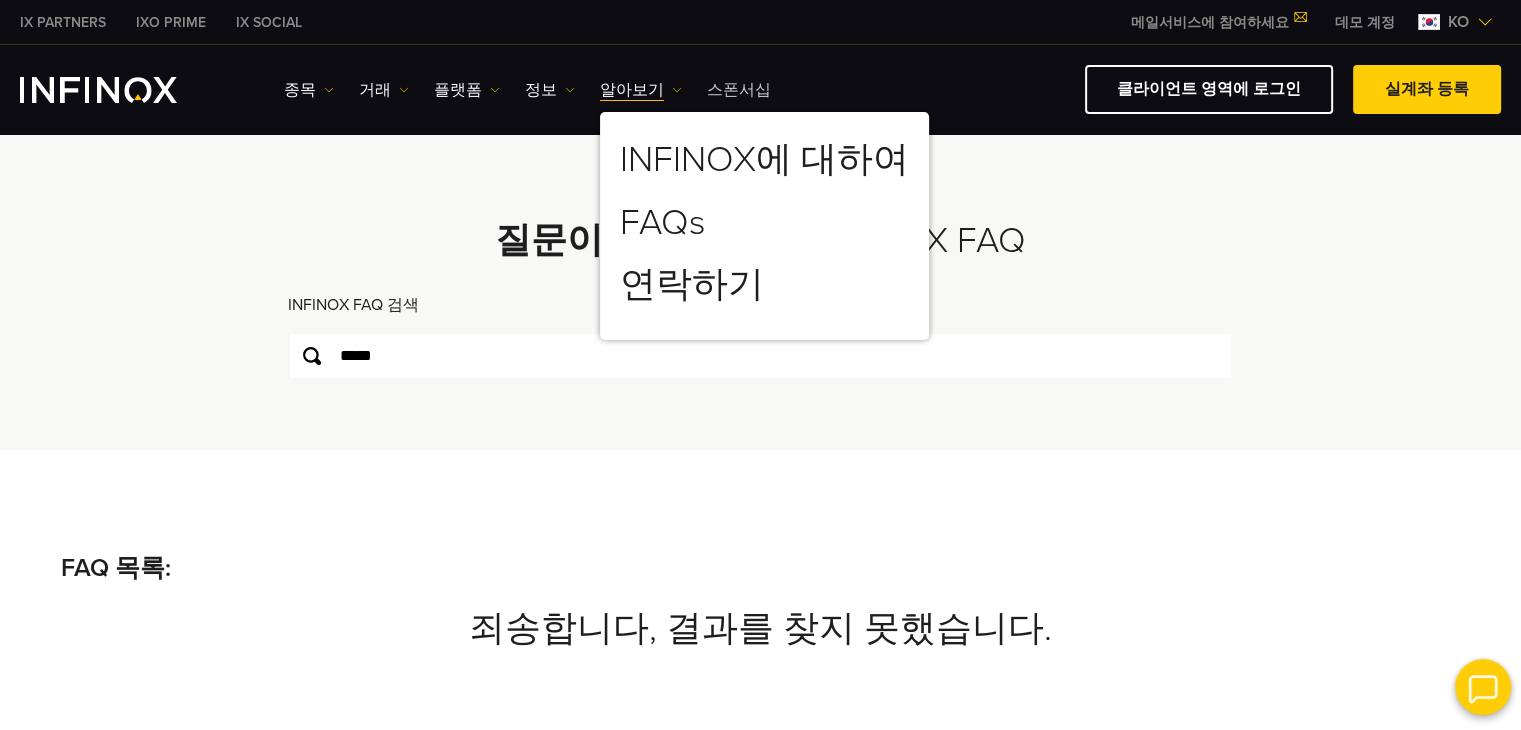 click on "스폰서십" at bounding box center [739, 90] 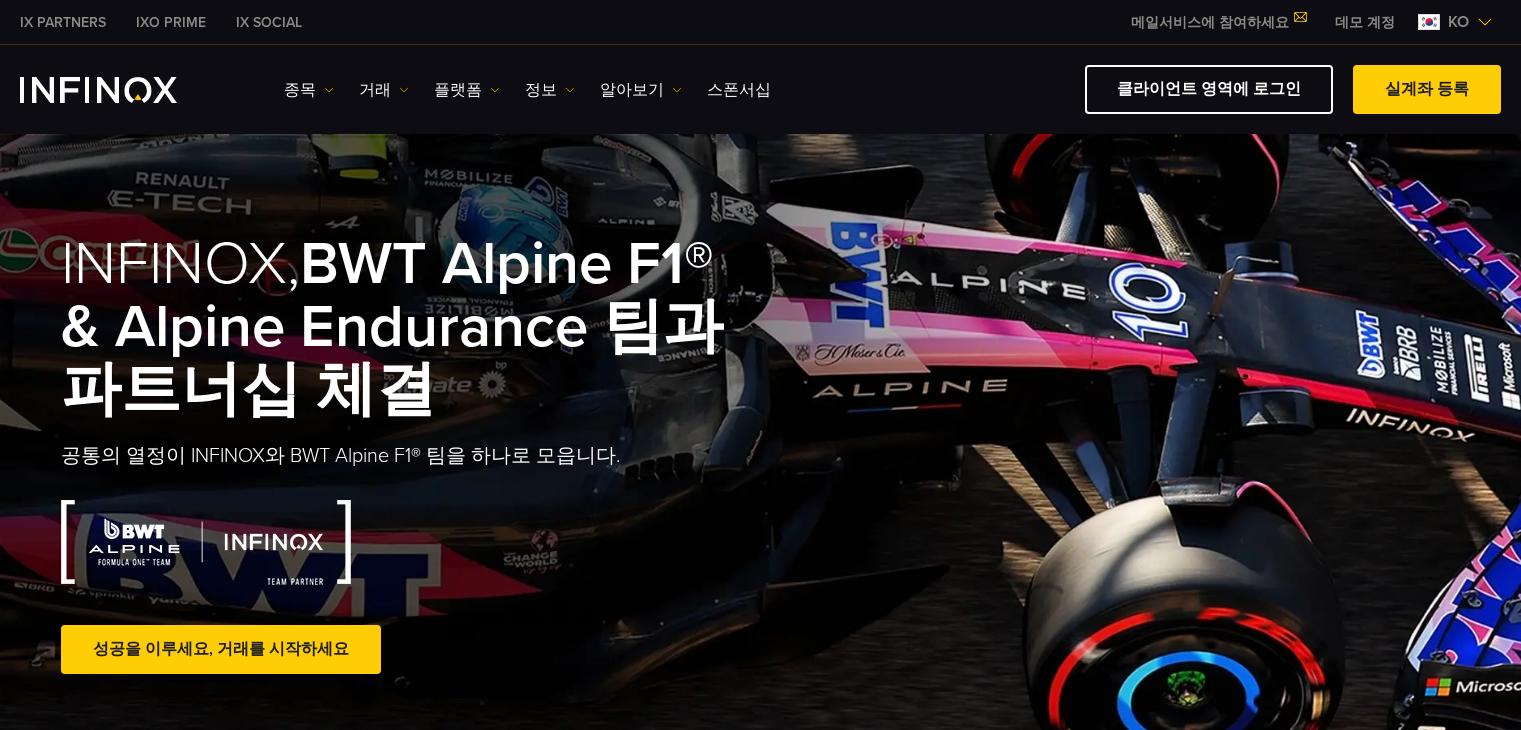 scroll, scrollTop: 0, scrollLeft: 0, axis: both 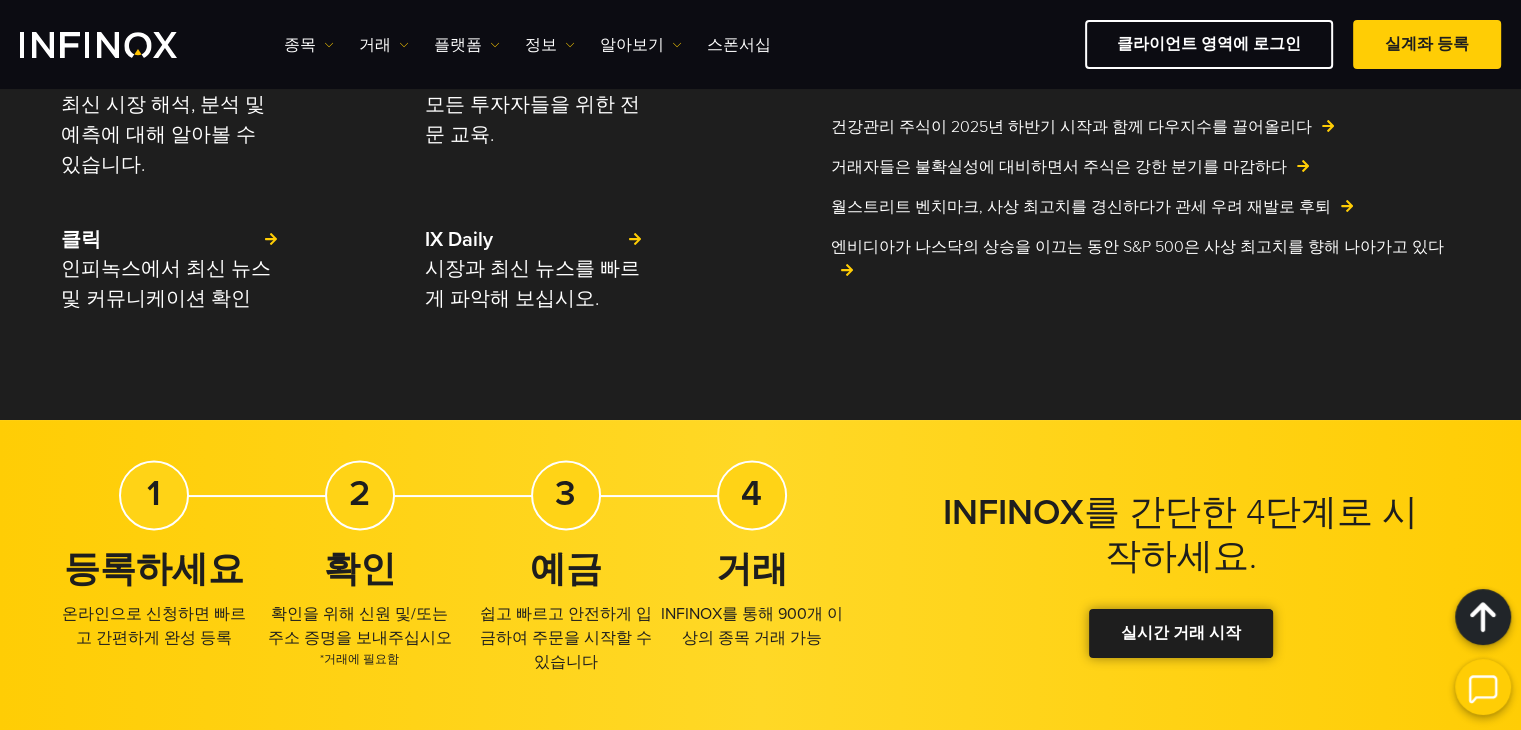 click on "실시간 거래 시작" at bounding box center [1181, 633] 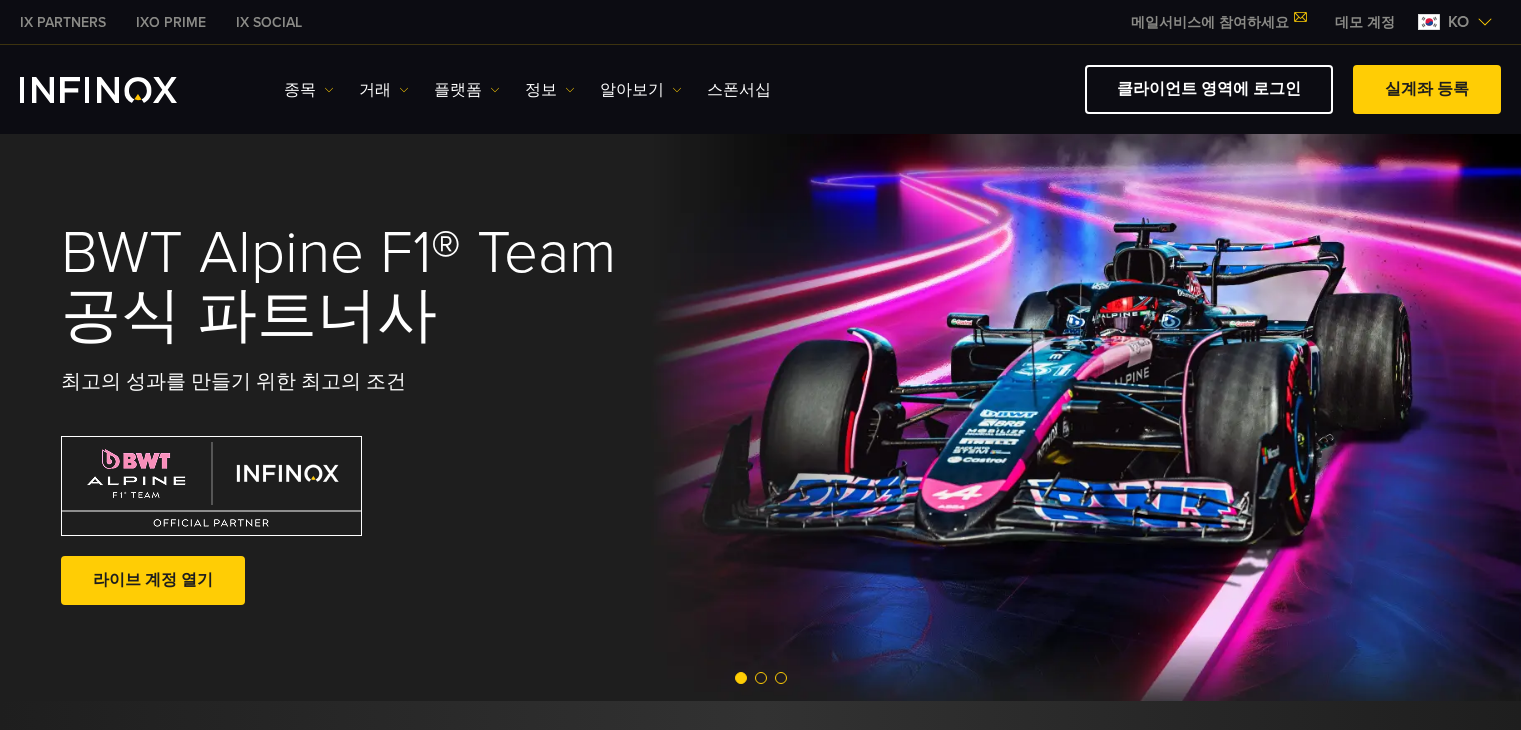 scroll, scrollTop: 0, scrollLeft: 0, axis: both 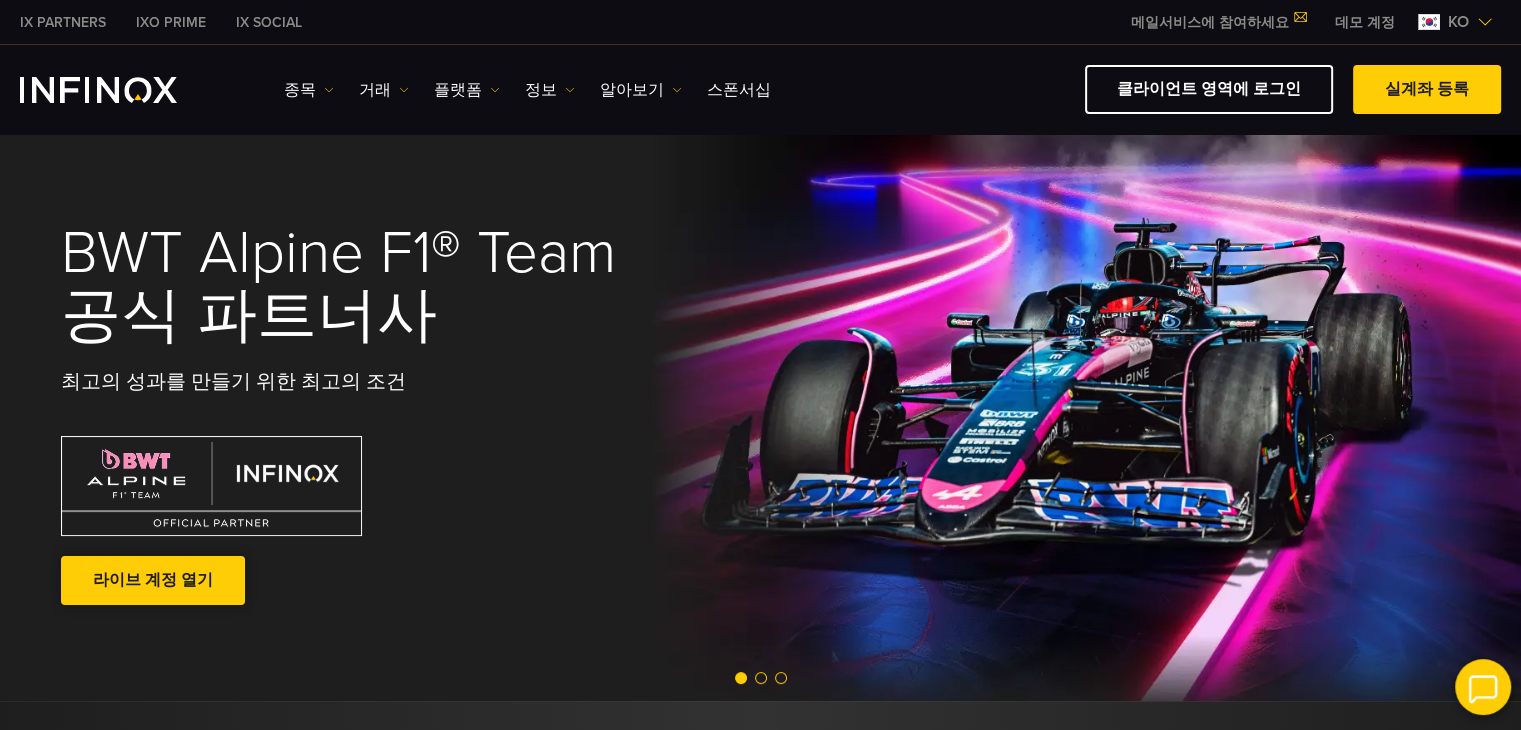 click on "라이브 계정 열기" at bounding box center [153, 580] 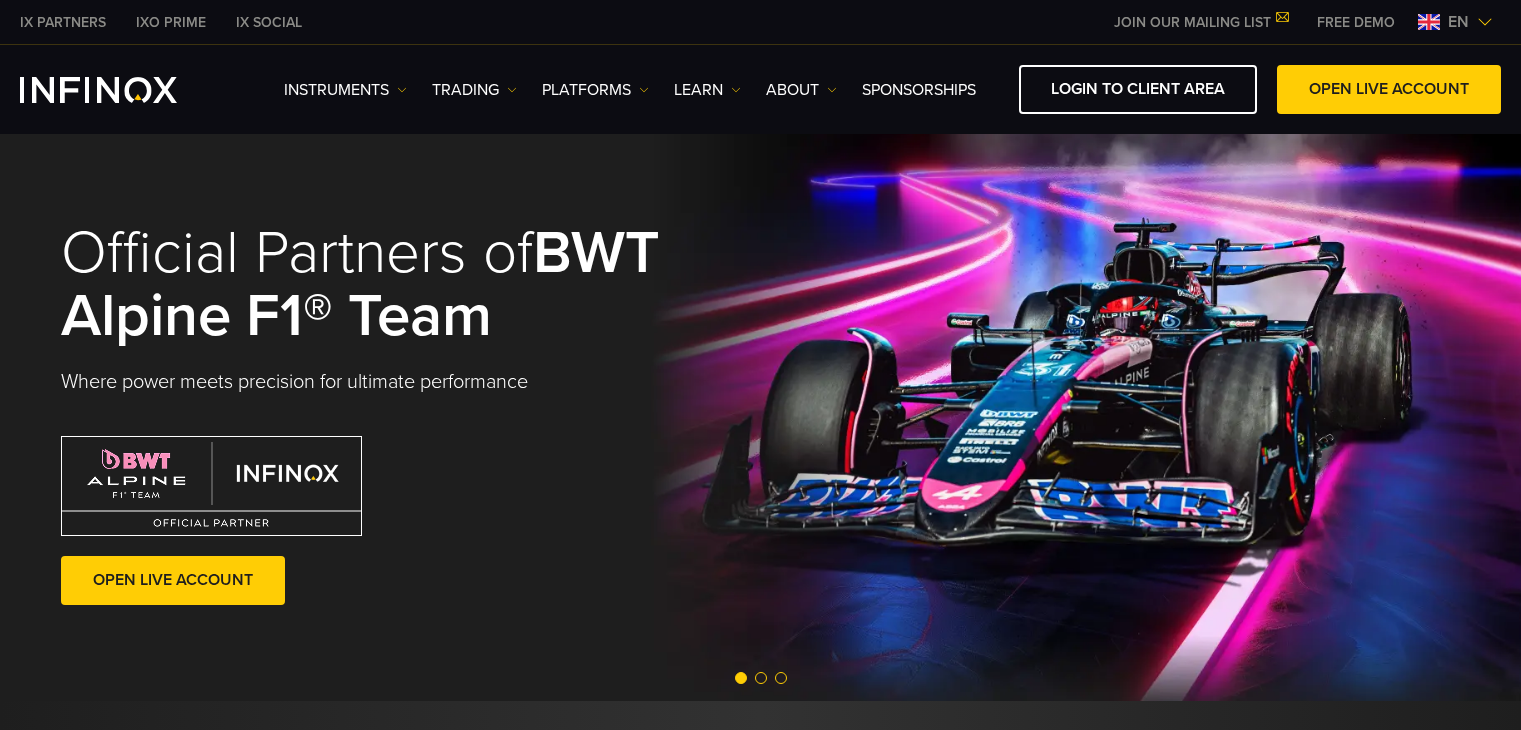 scroll, scrollTop: 0, scrollLeft: 0, axis: both 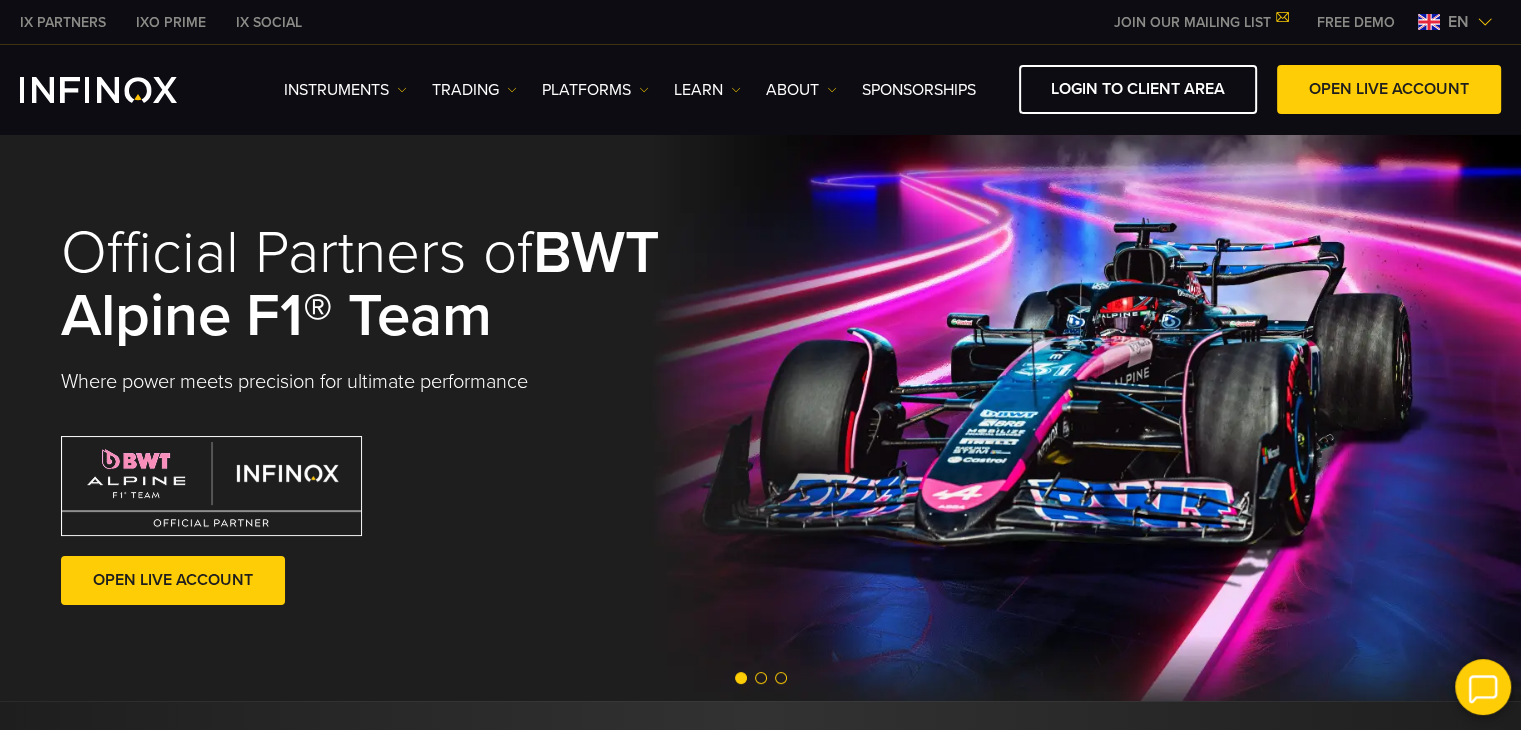 click on "IXO PRIME" at bounding box center [171, 22] 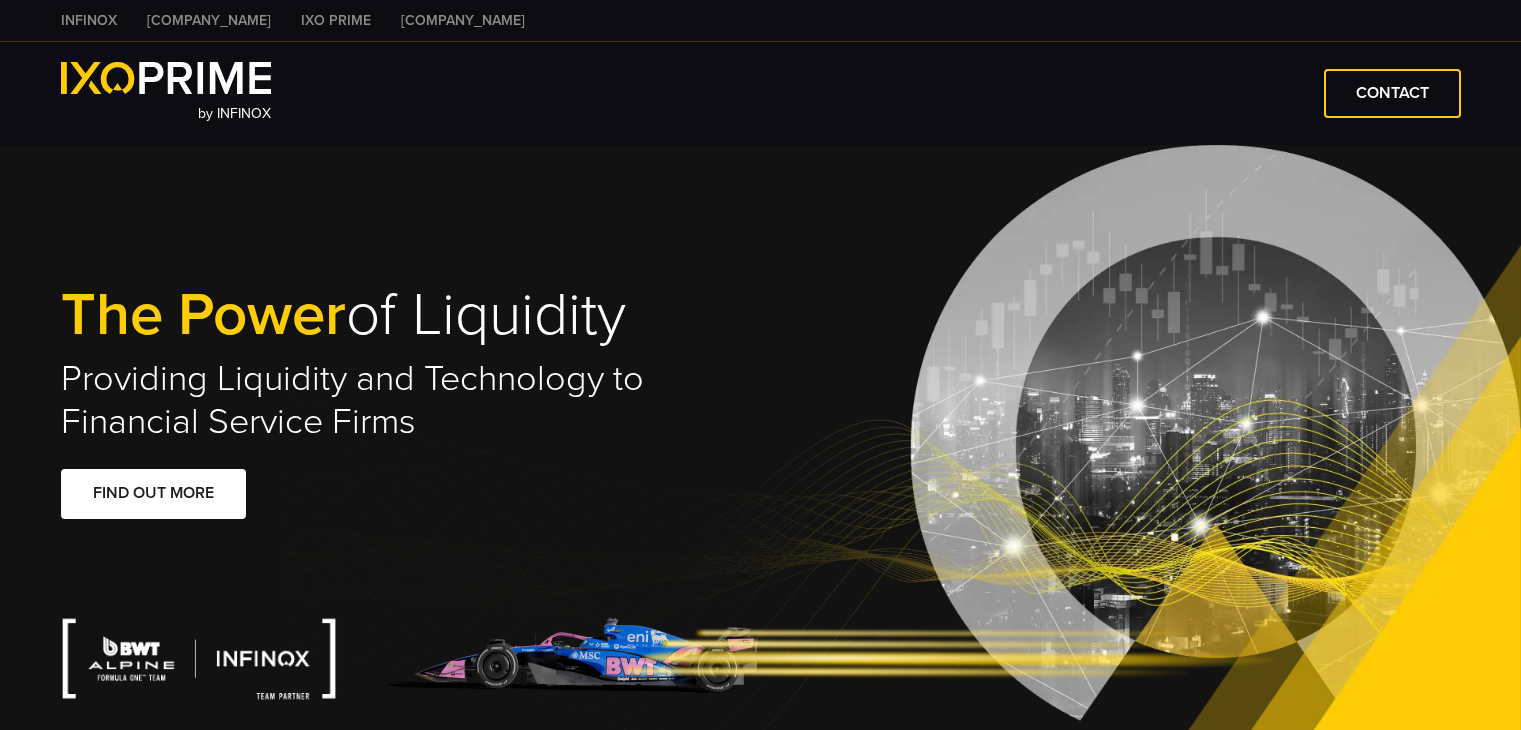 scroll, scrollTop: 0, scrollLeft: 0, axis: both 